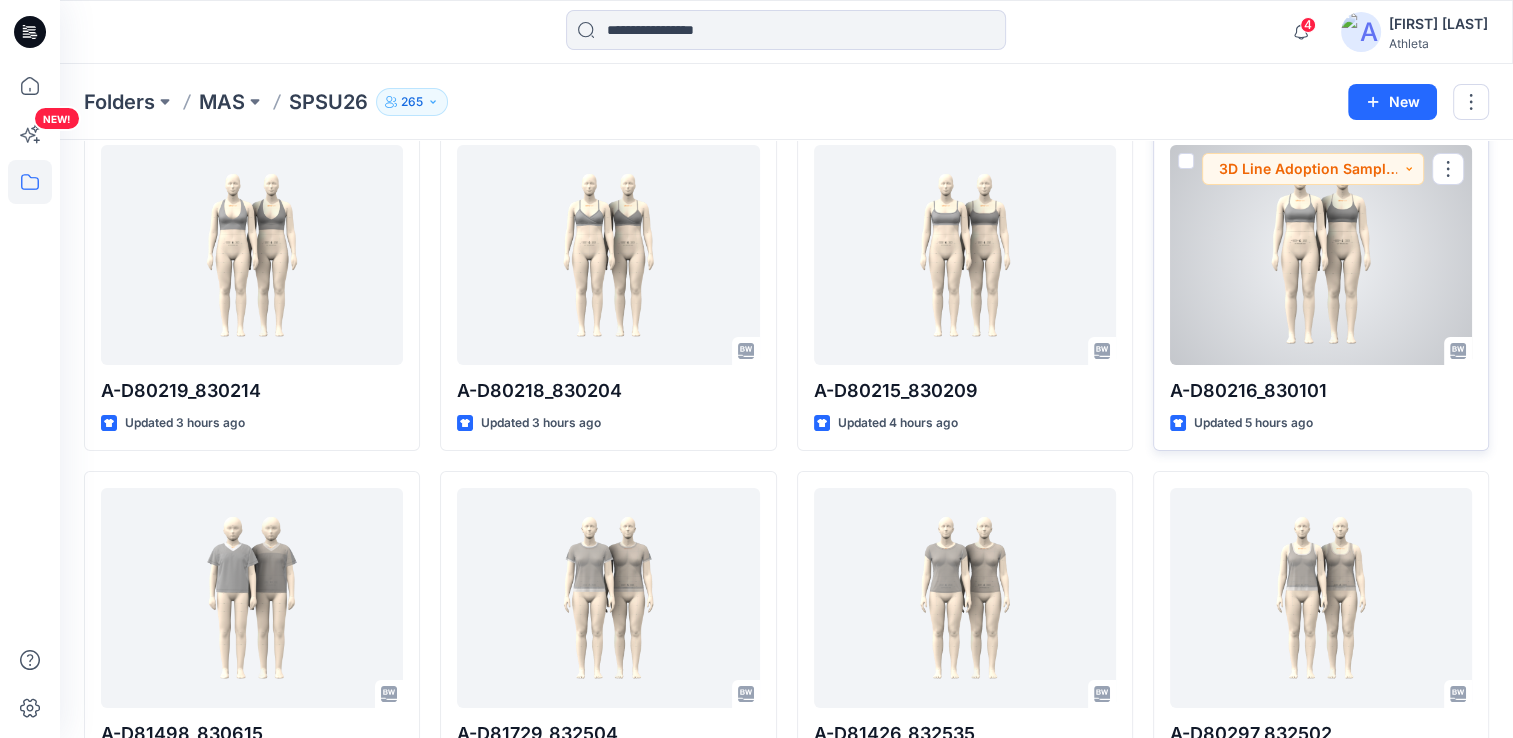 scroll, scrollTop: 100, scrollLeft: 0, axis: vertical 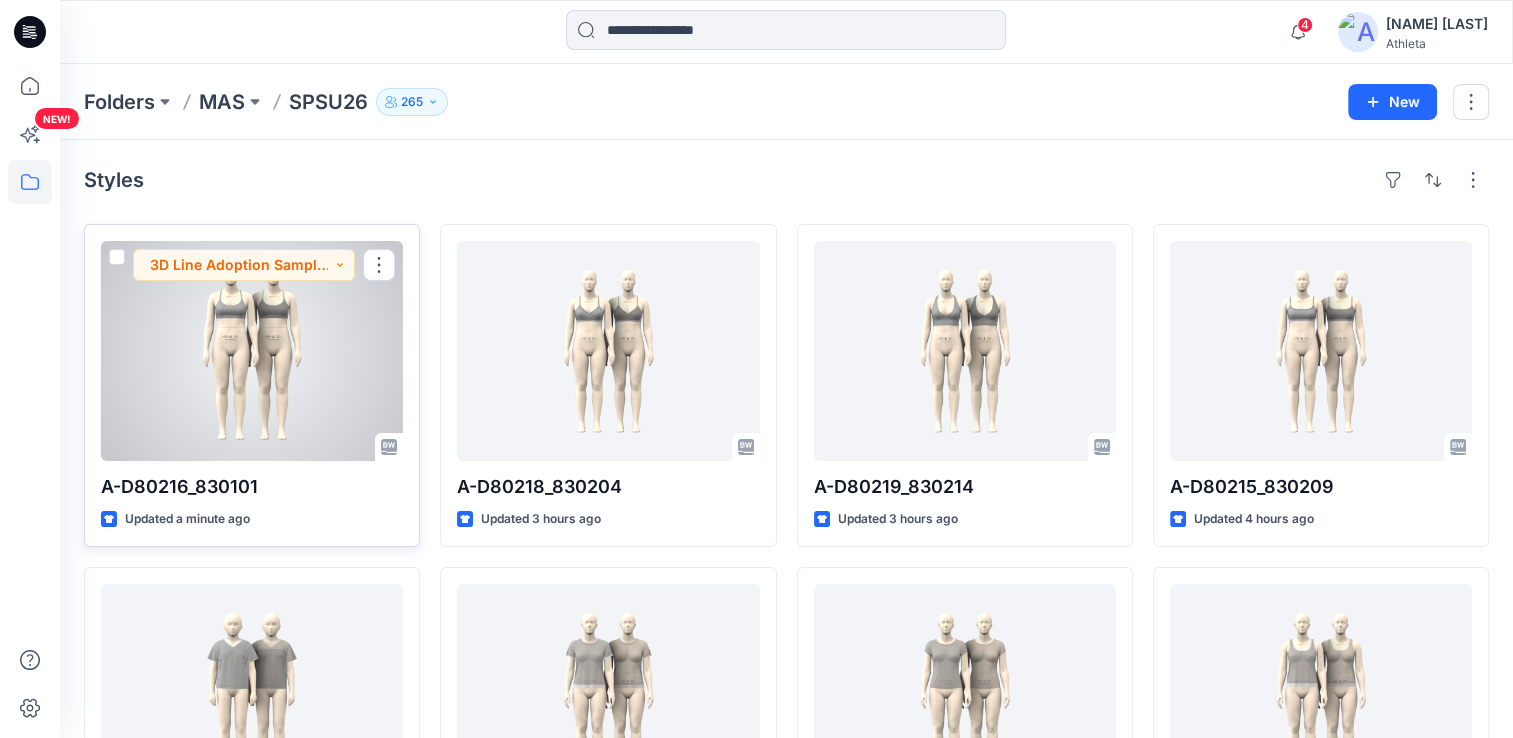 click at bounding box center [252, 351] 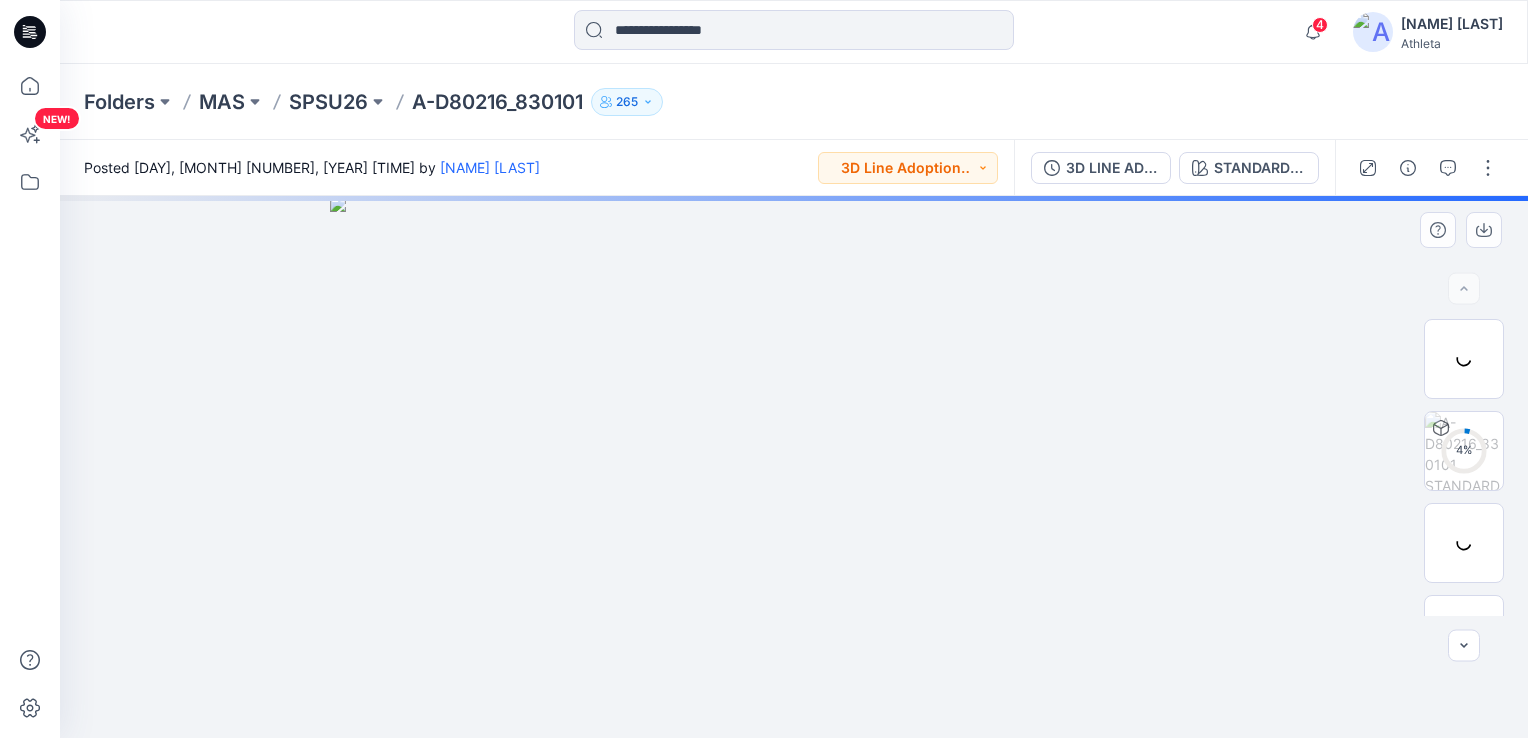 drag, startPoint x: 900, startPoint y: 402, endPoint x: 1008, endPoint y: 418, distance: 109.17875 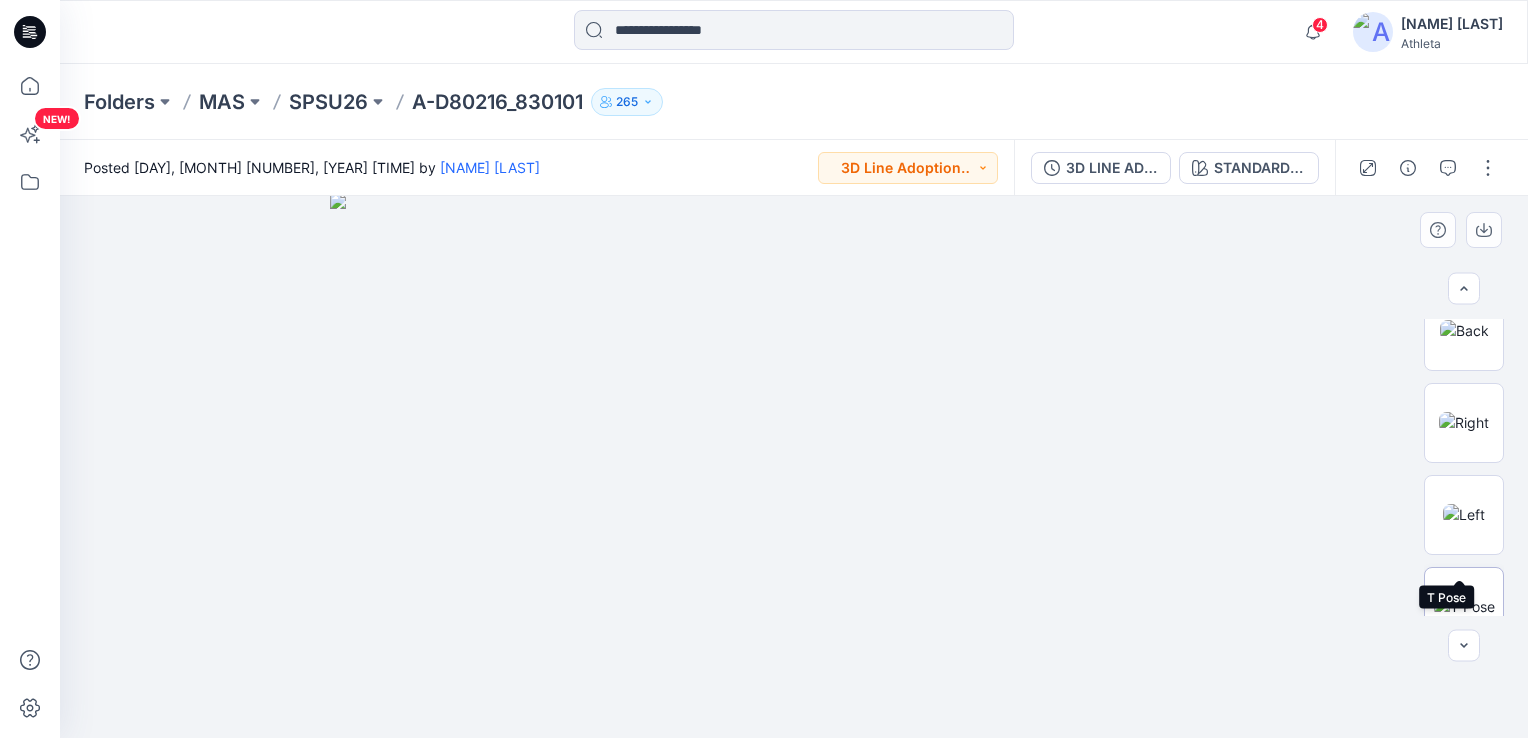 scroll, scrollTop: 300, scrollLeft: 0, axis: vertical 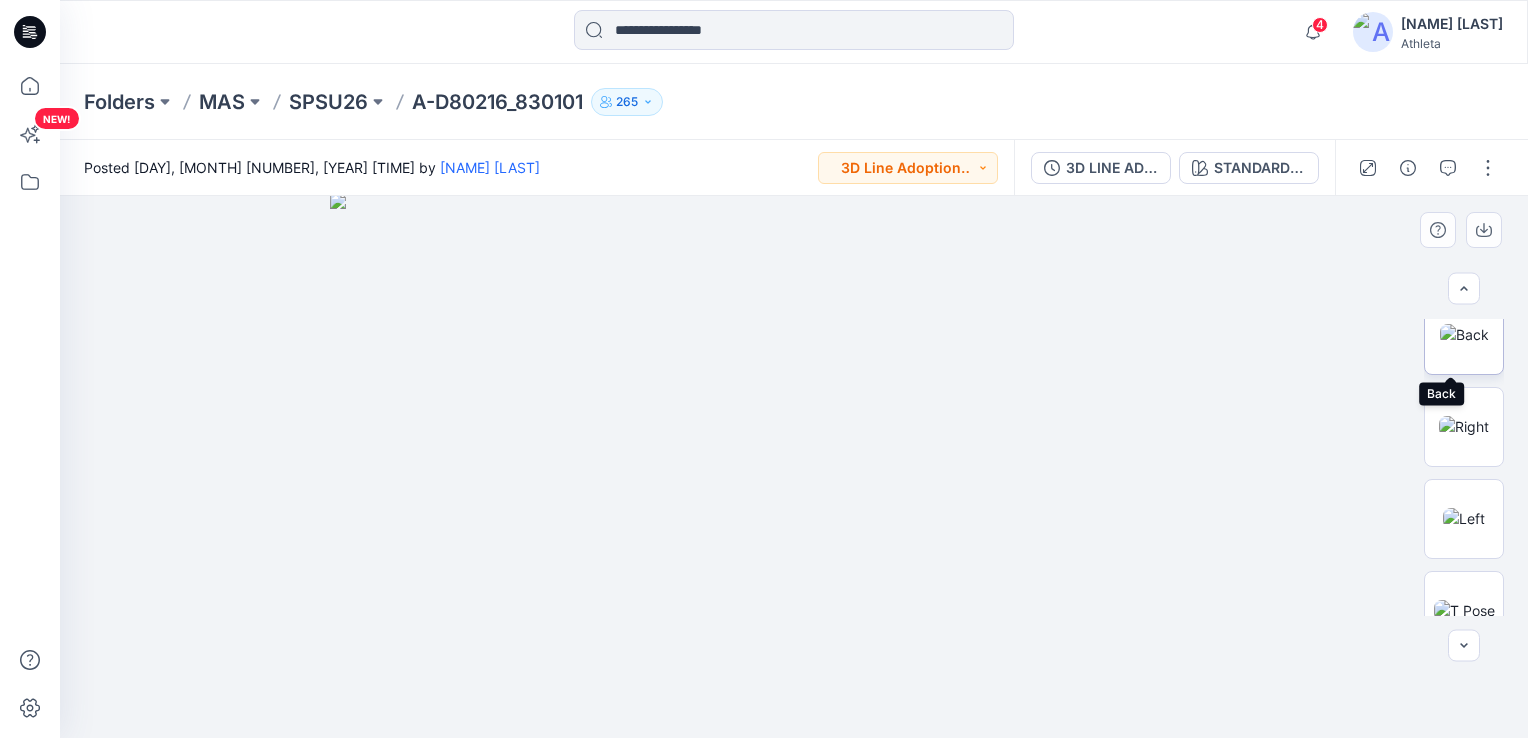 click at bounding box center (1464, 334) 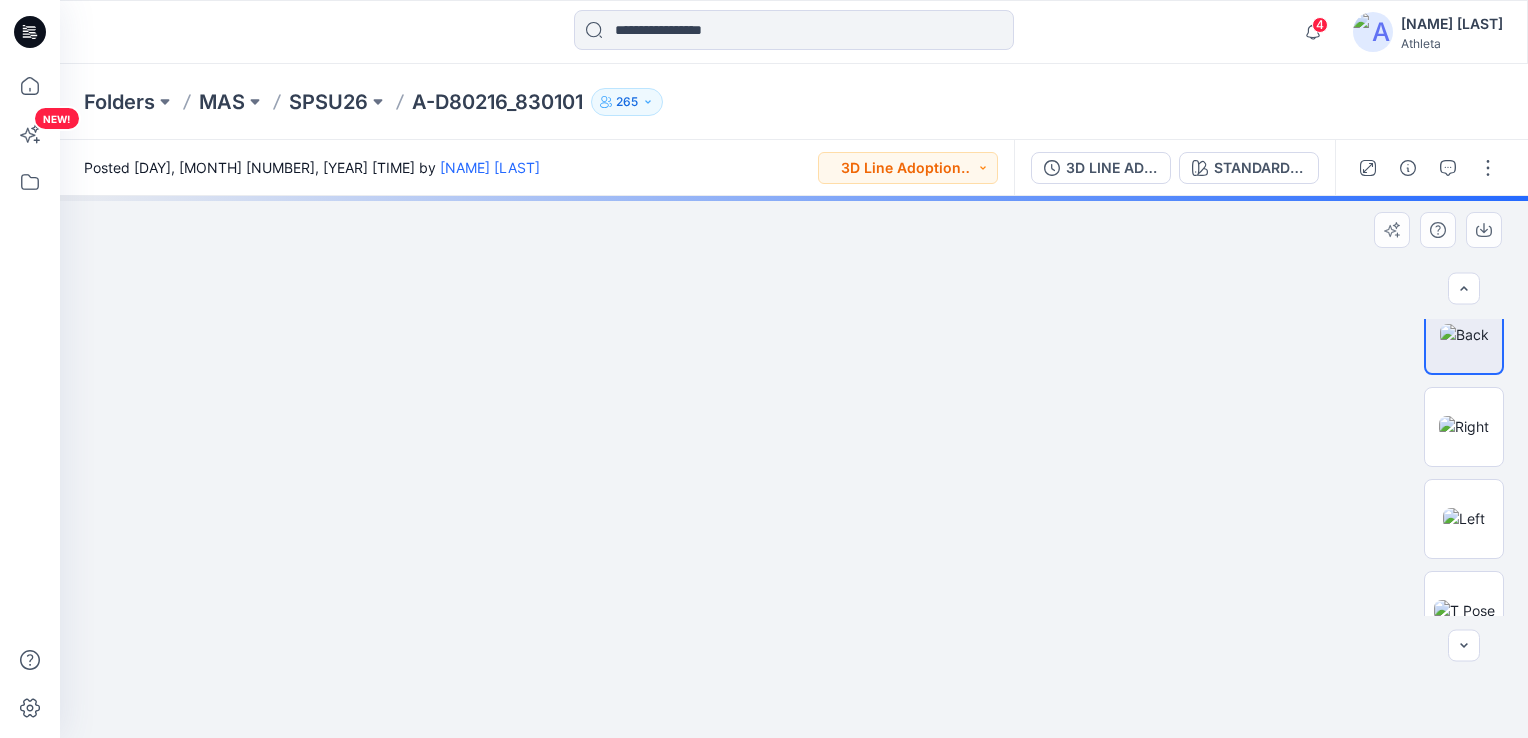 drag, startPoint x: 774, startPoint y: 349, endPoint x: 788, endPoint y: 445, distance: 97.015465 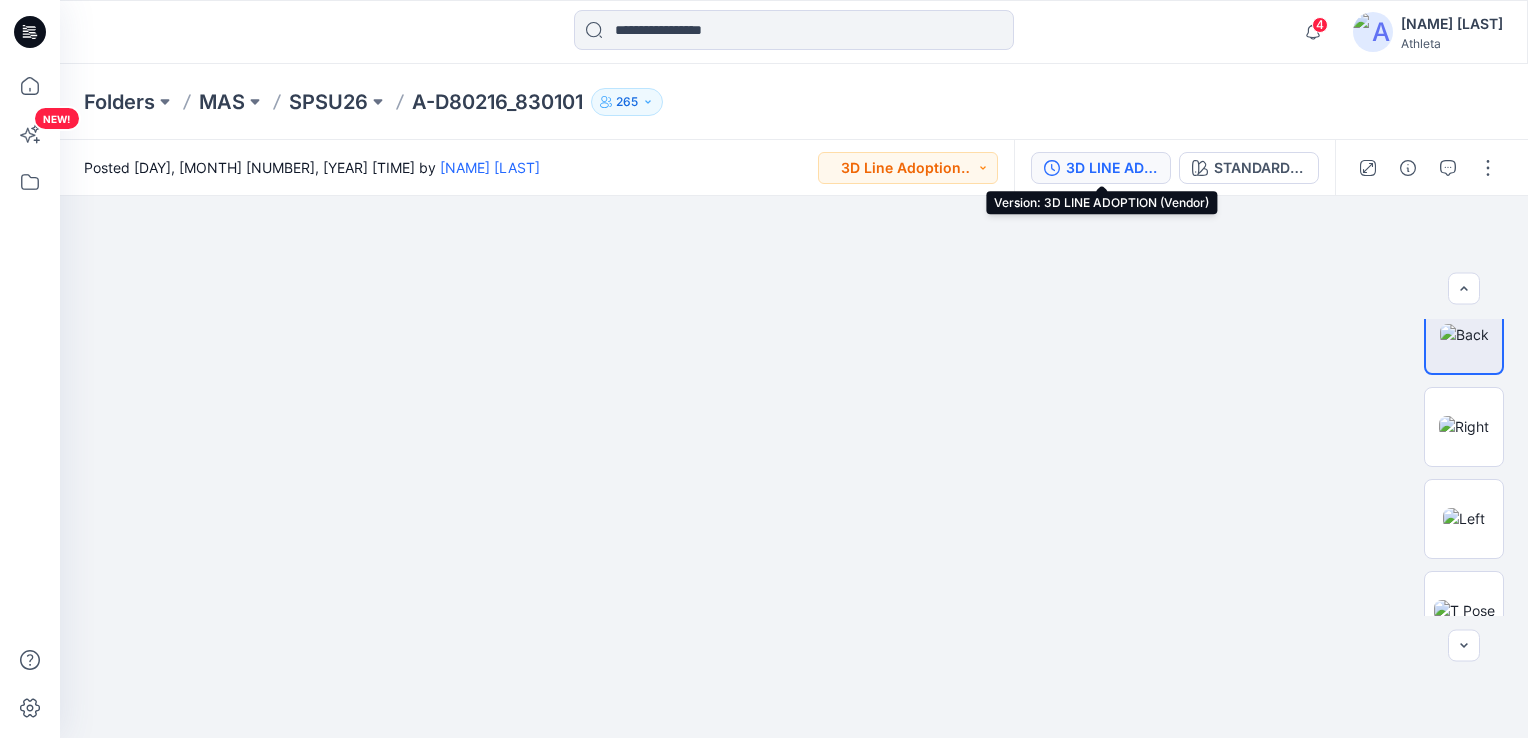click on "3D LINE ADOPTION (Vendor)" at bounding box center [1101, 168] 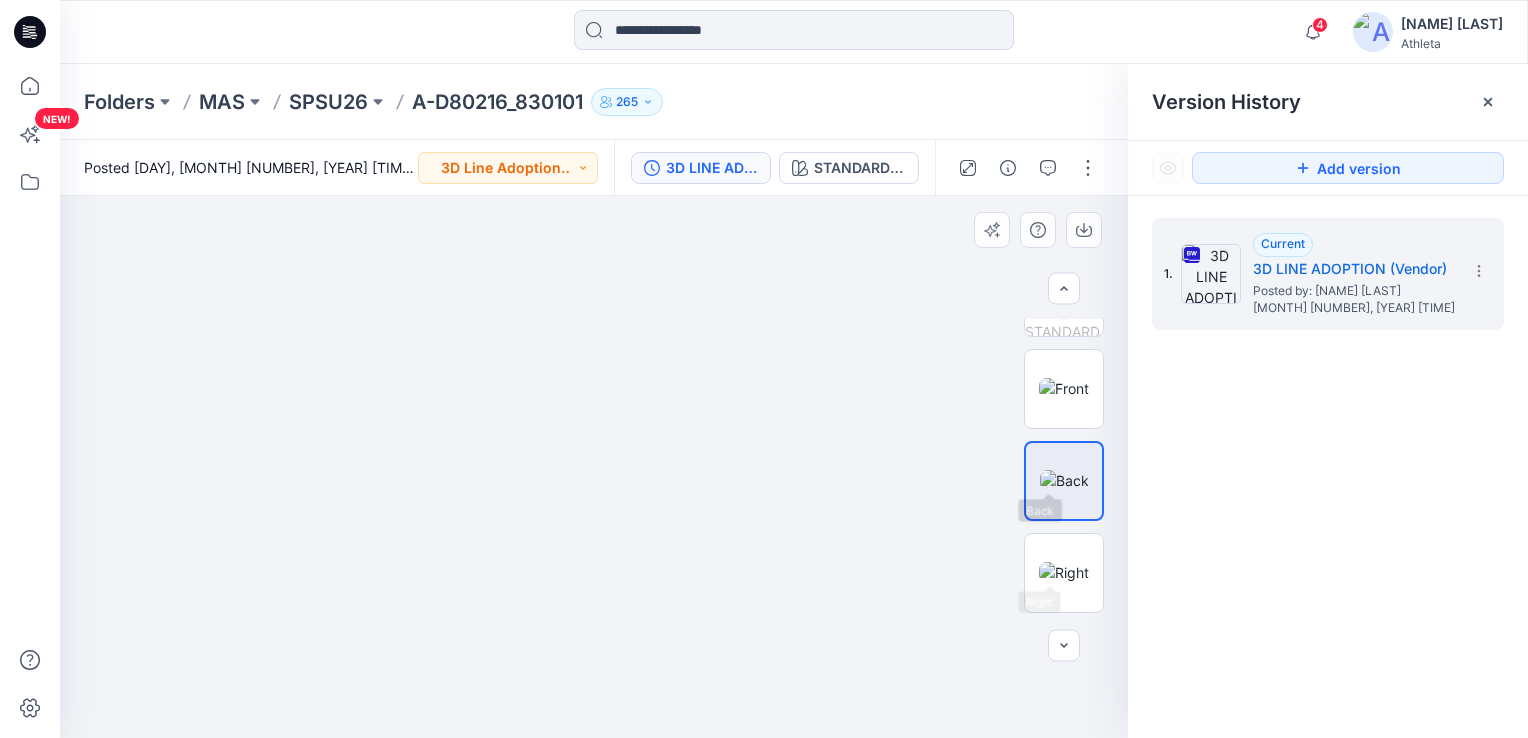 scroll, scrollTop: 94, scrollLeft: 0, axis: vertical 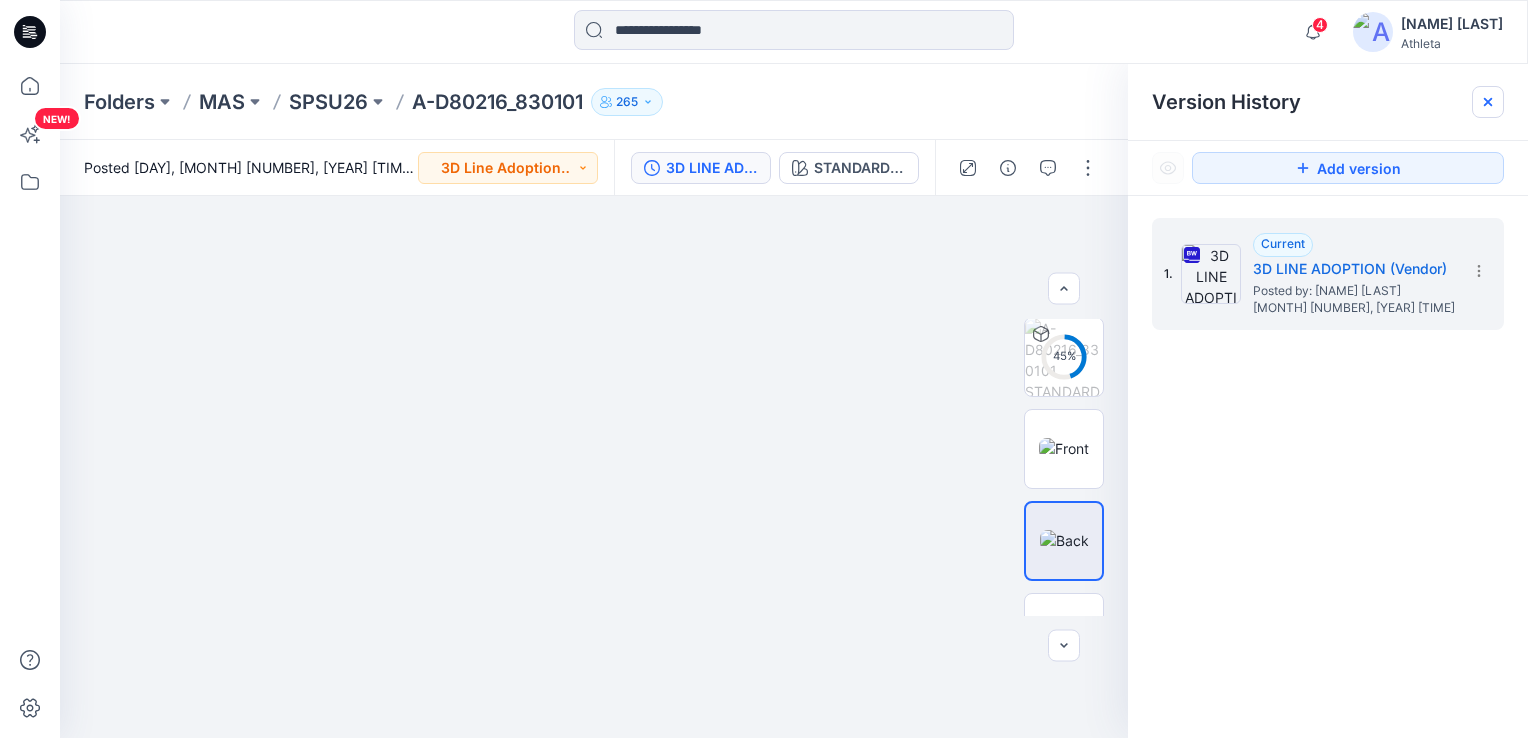 click 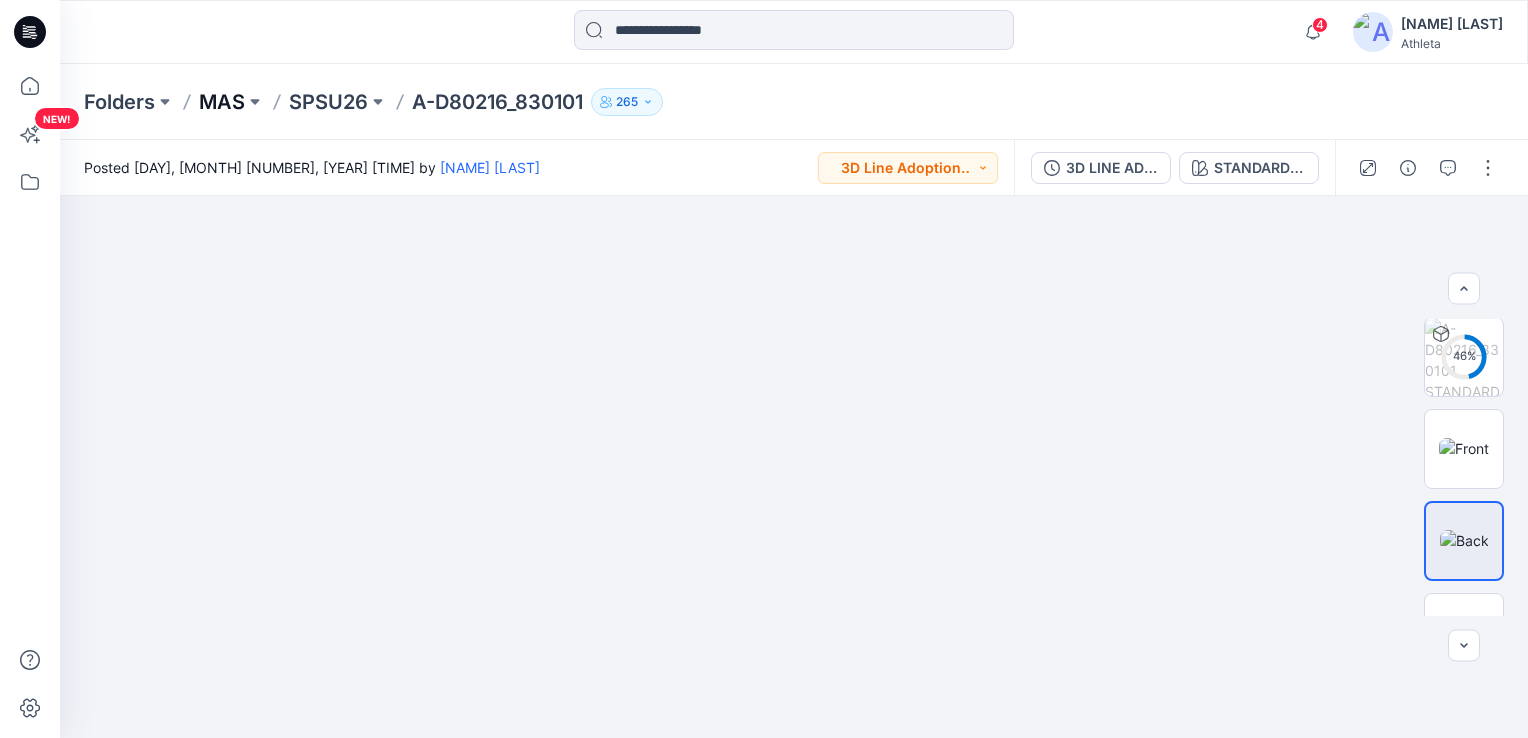 click on "MAS" at bounding box center [222, 102] 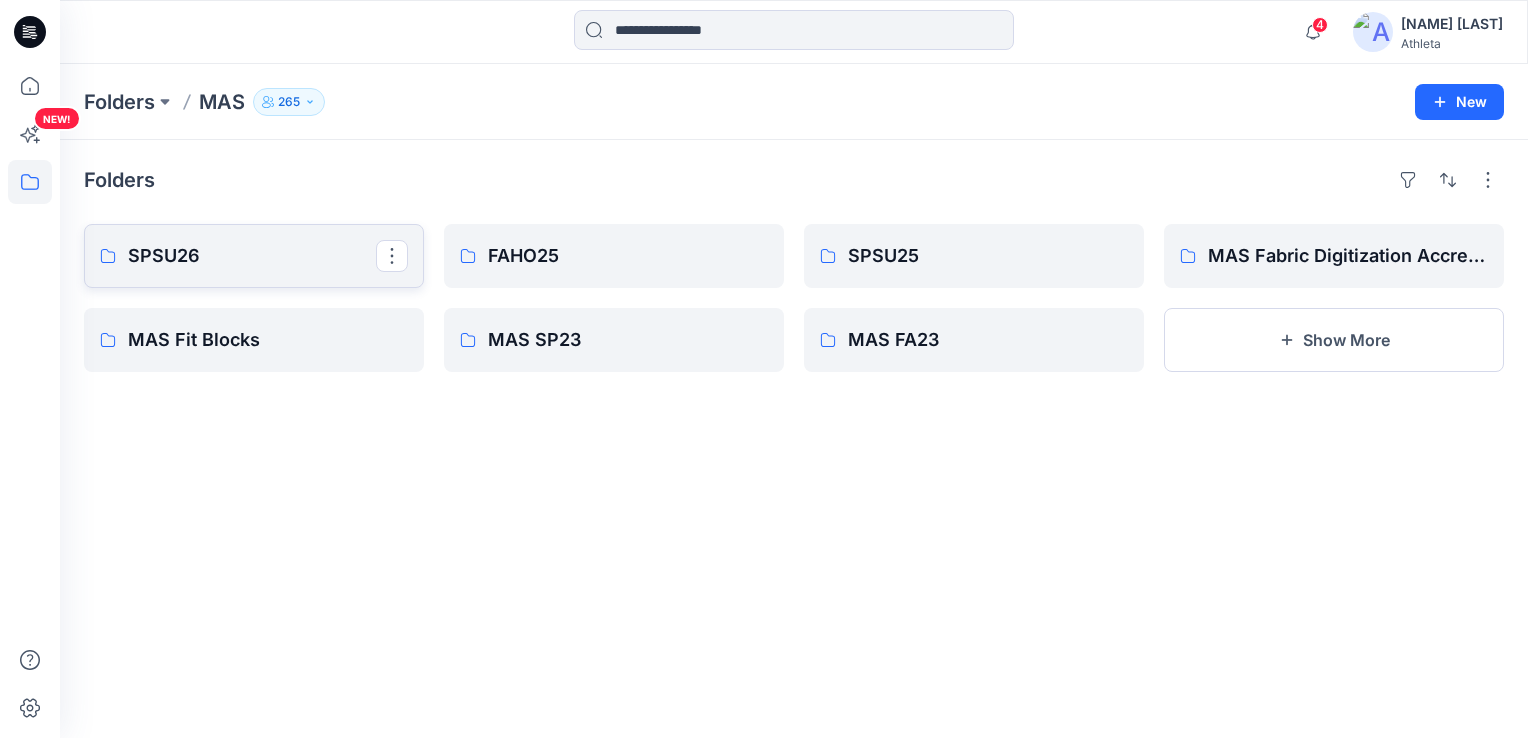 click on "SPSU26" at bounding box center [252, 256] 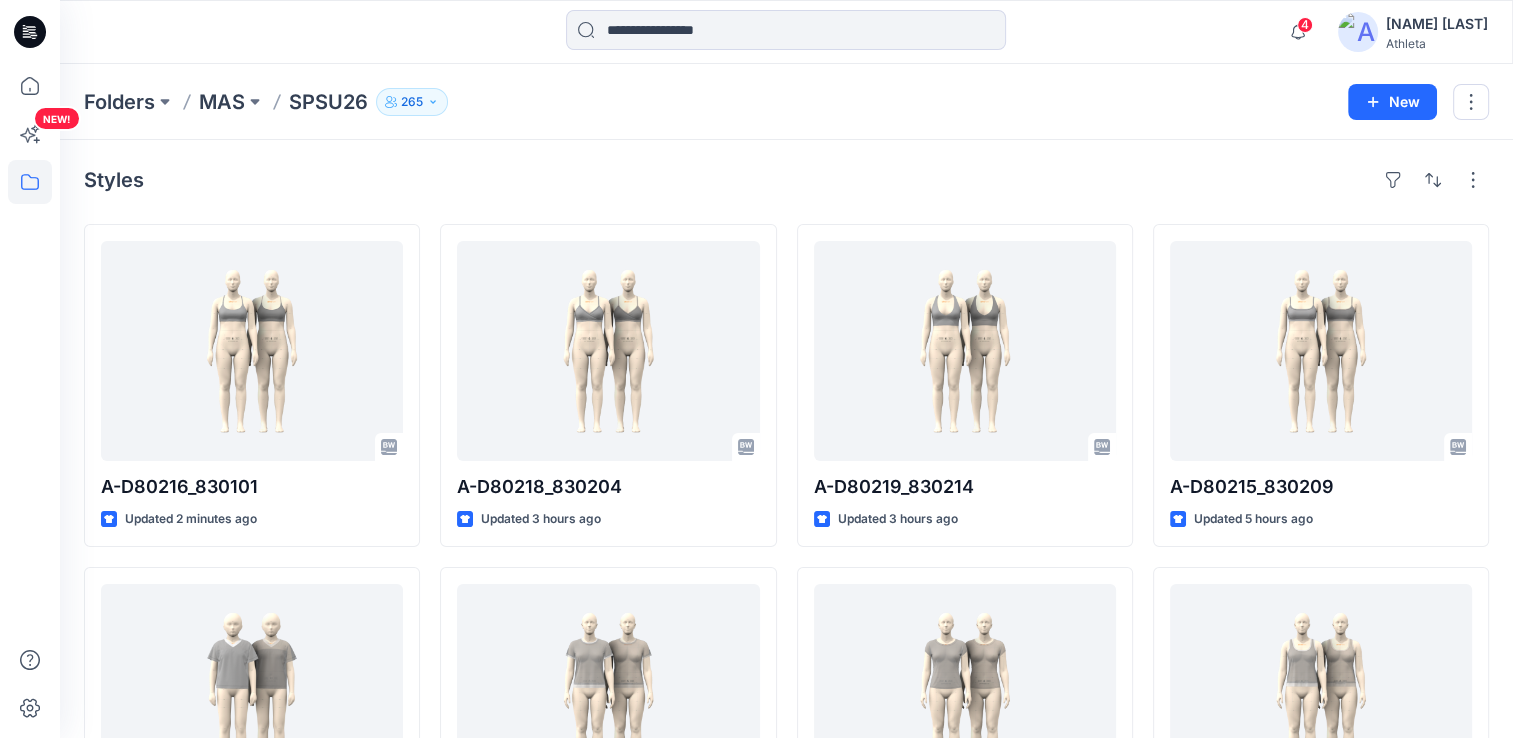 click on "Styles" at bounding box center (786, 180) 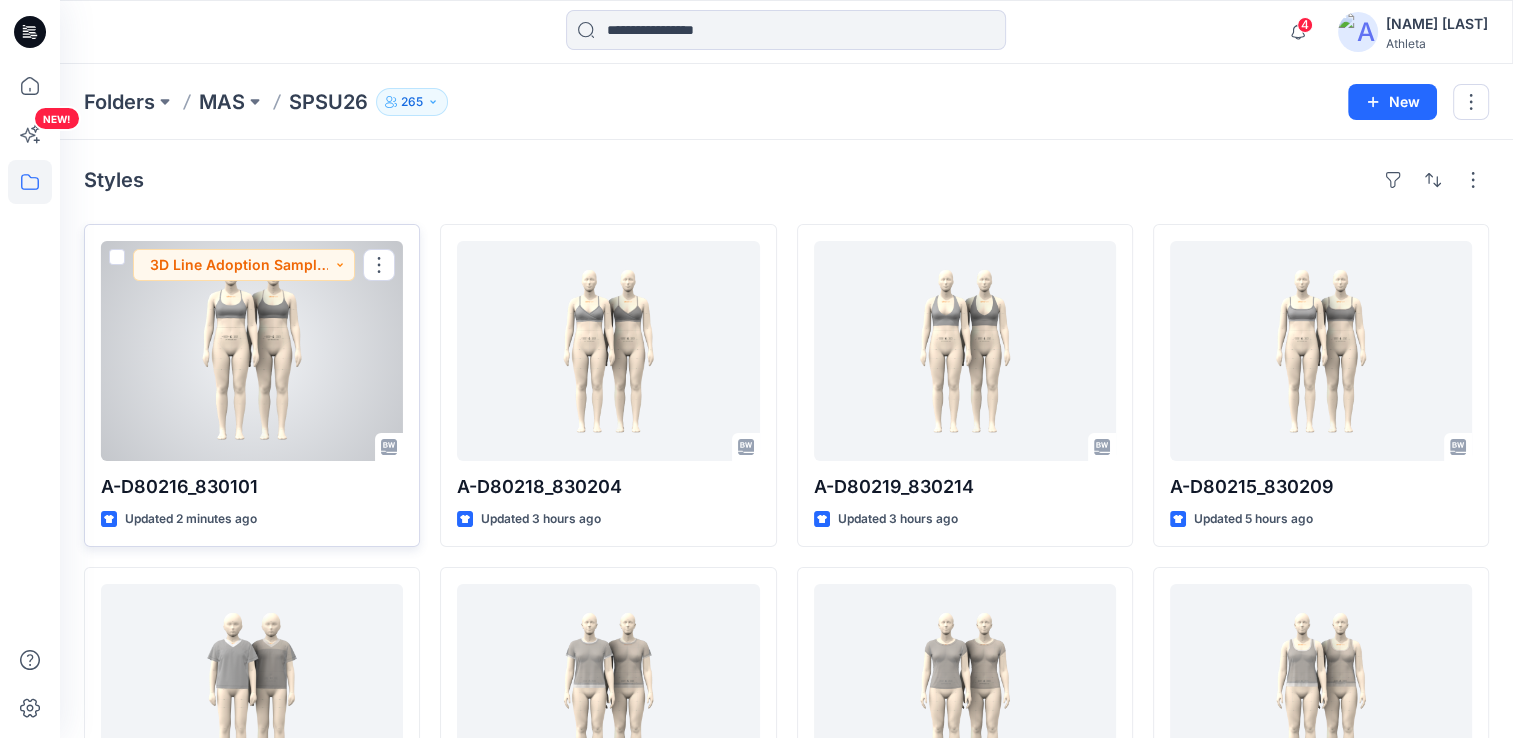 click at bounding box center (252, 351) 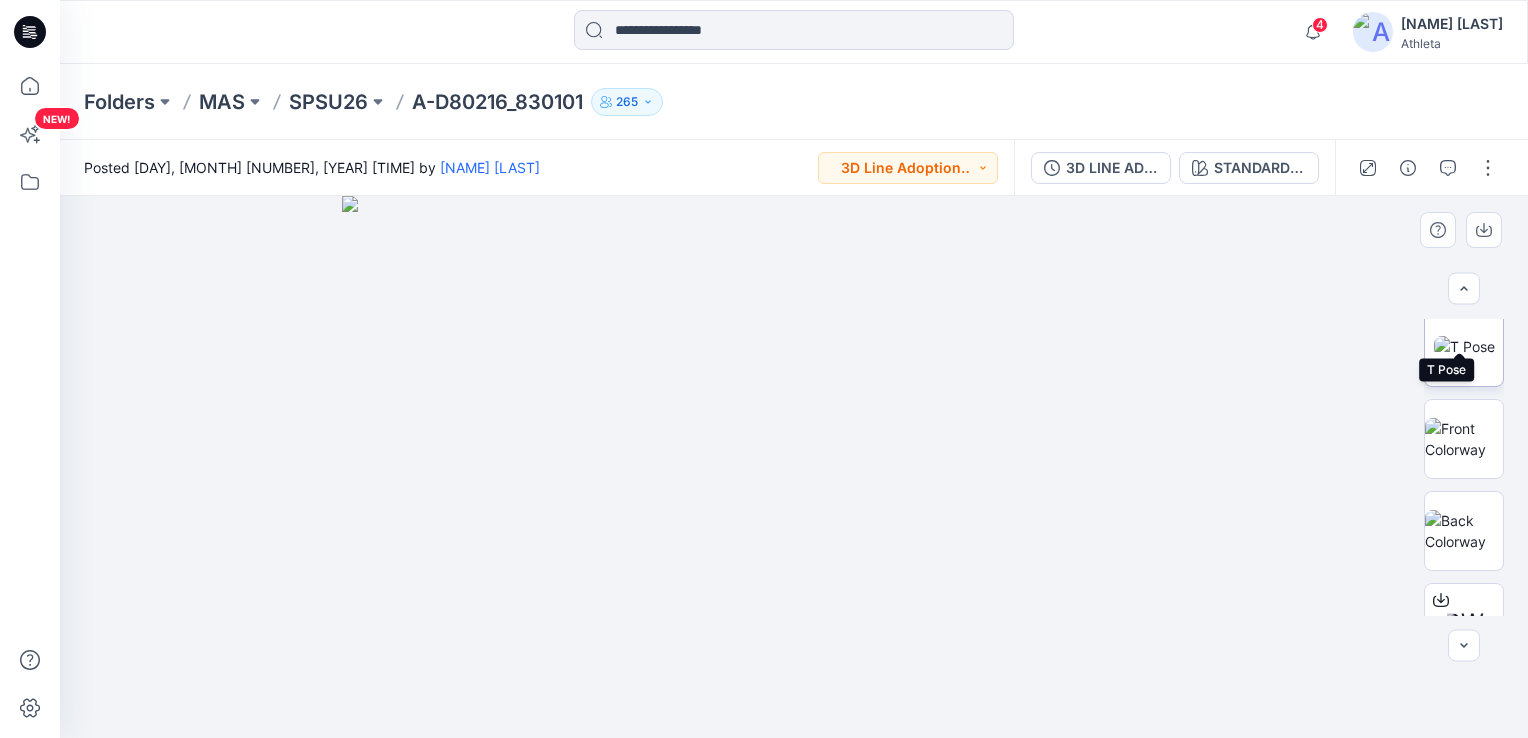 scroll, scrollTop: 600, scrollLeft: 0, axis: vertical 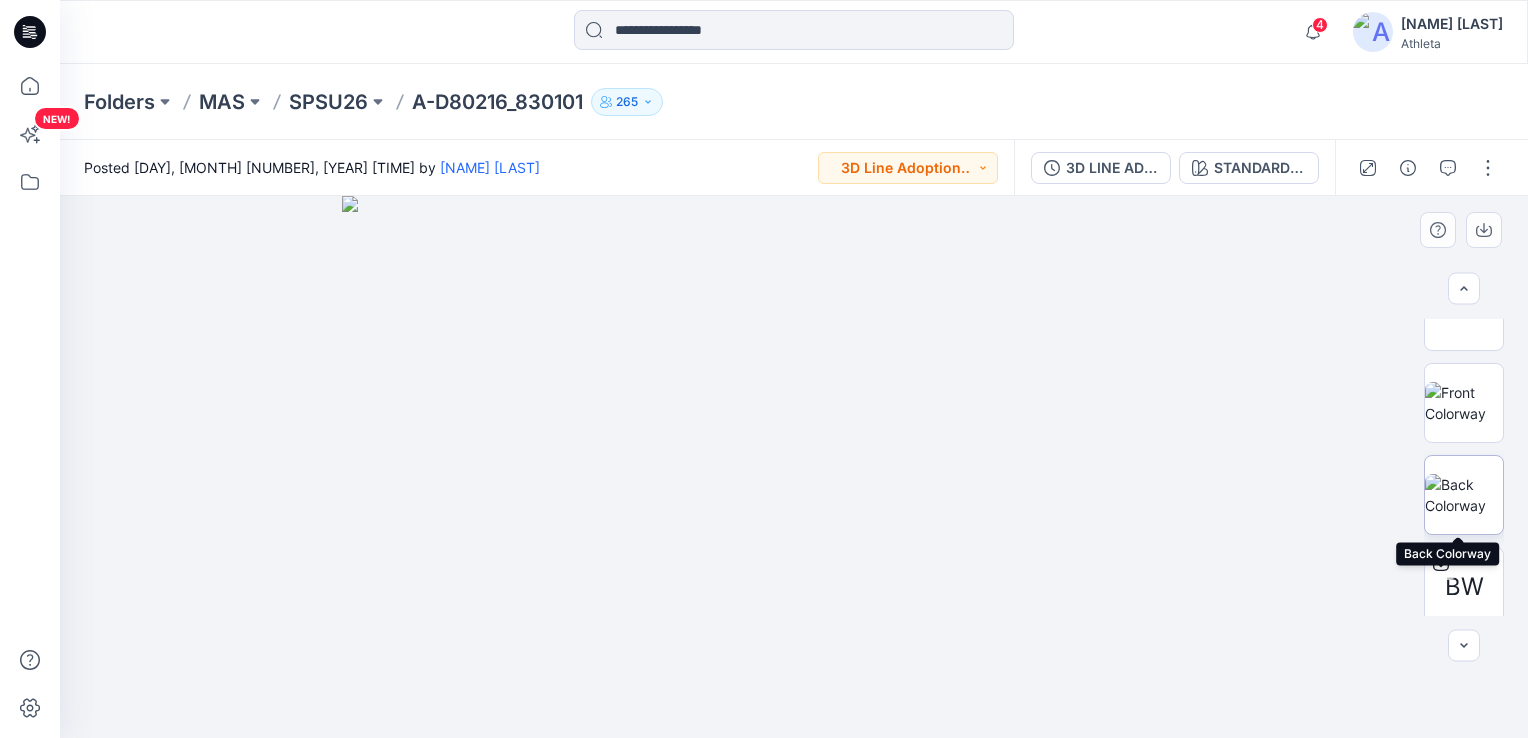 click at bounding box center (1464, 495) 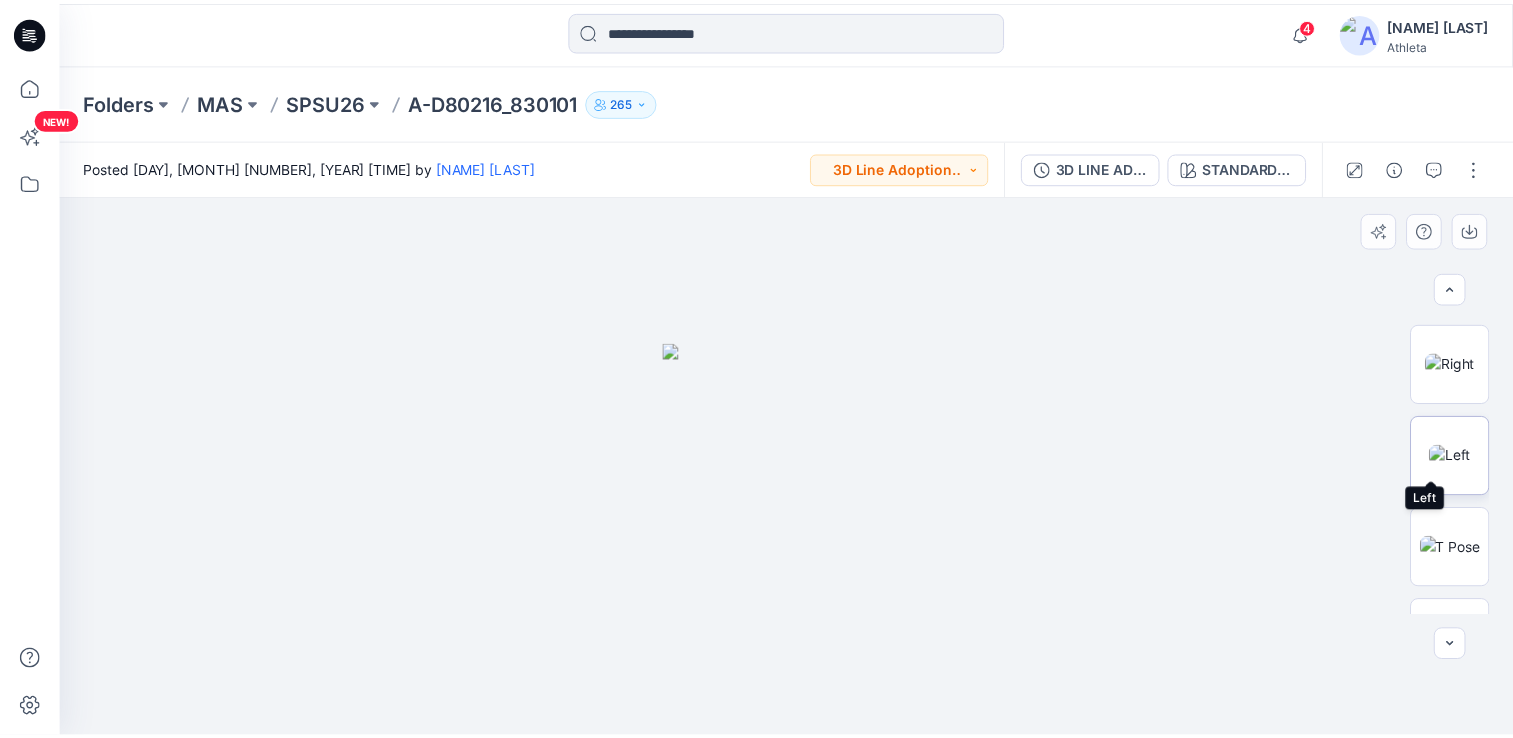 scroll, scrollTop: 300, scrollLeft: 0, axis: vertical 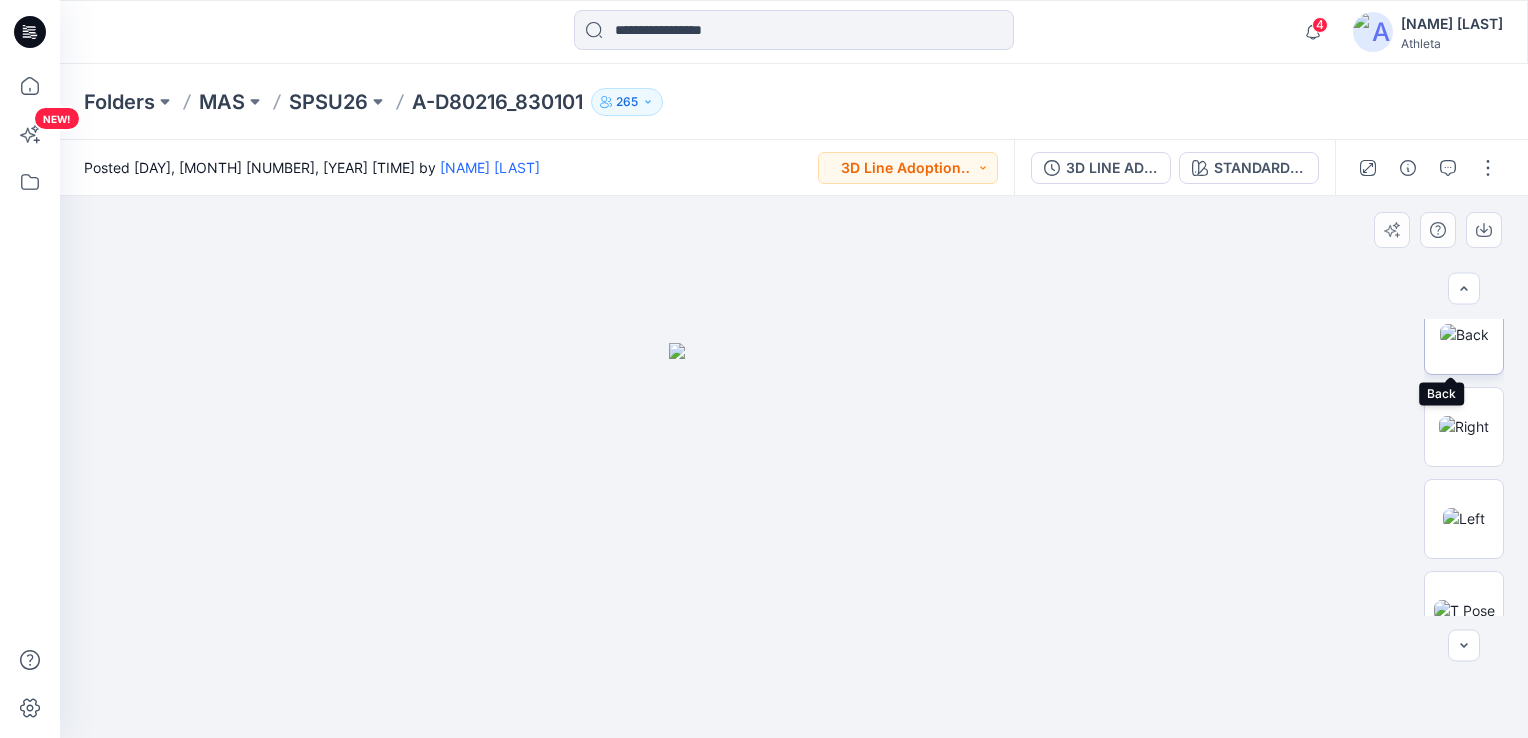 click at bounding box center [1464, 334] 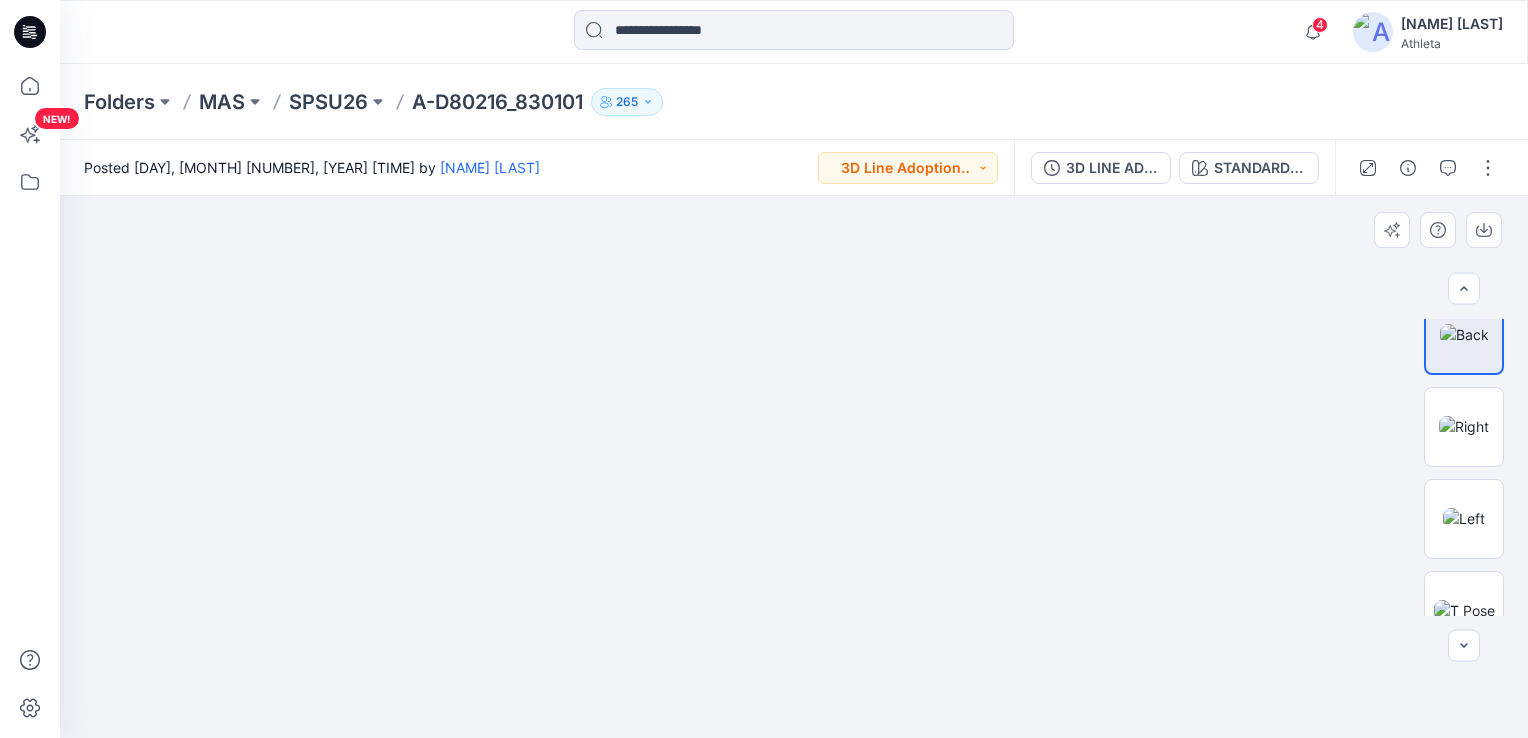 drag, startPoint x: 703, startPoint y: 335, endPoint x: 716, endPoint y: 405, distance: 71.19691 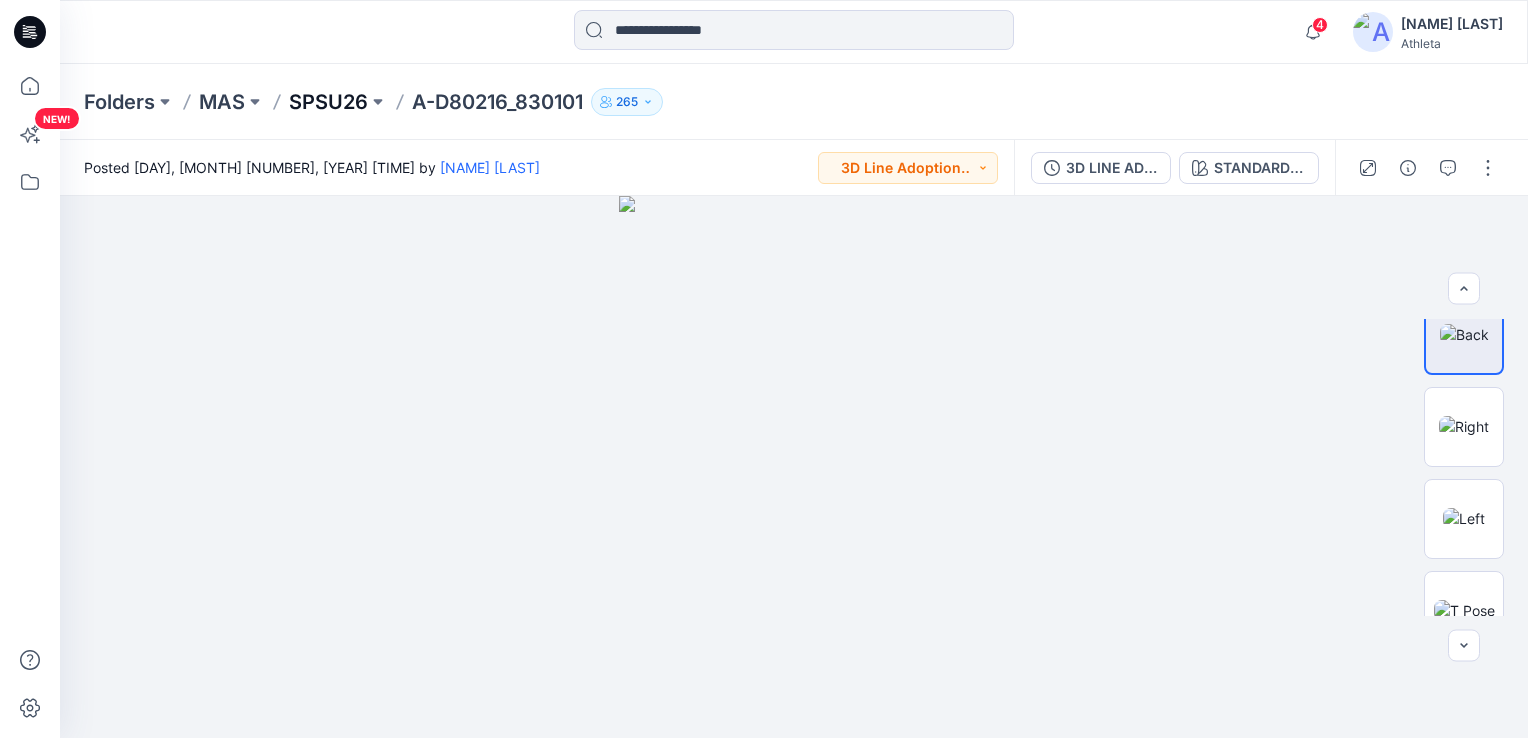 click on "SPSU26" at bounding box center [328, 102] 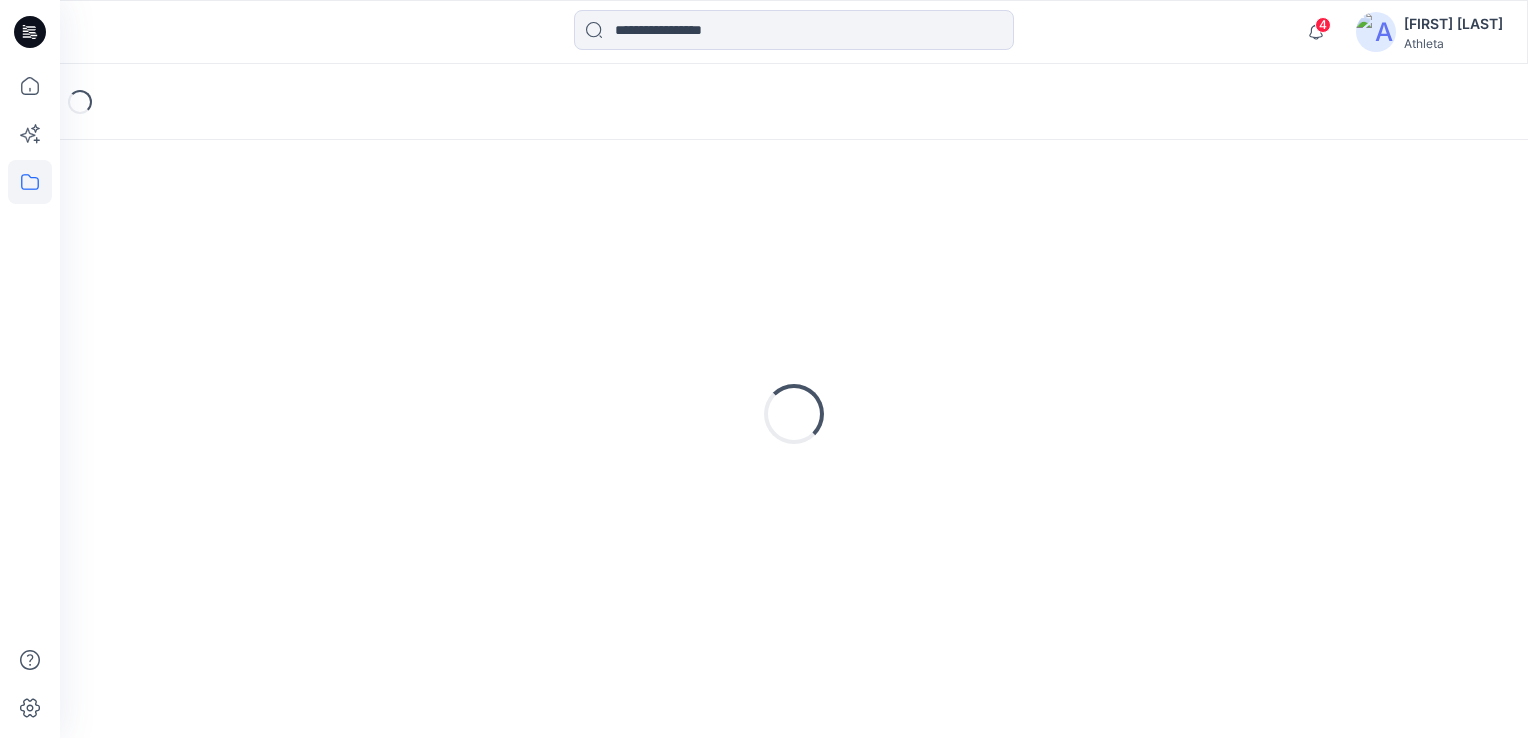 scroll, scrollTop: 0, scrollLeft: 0, axis: both 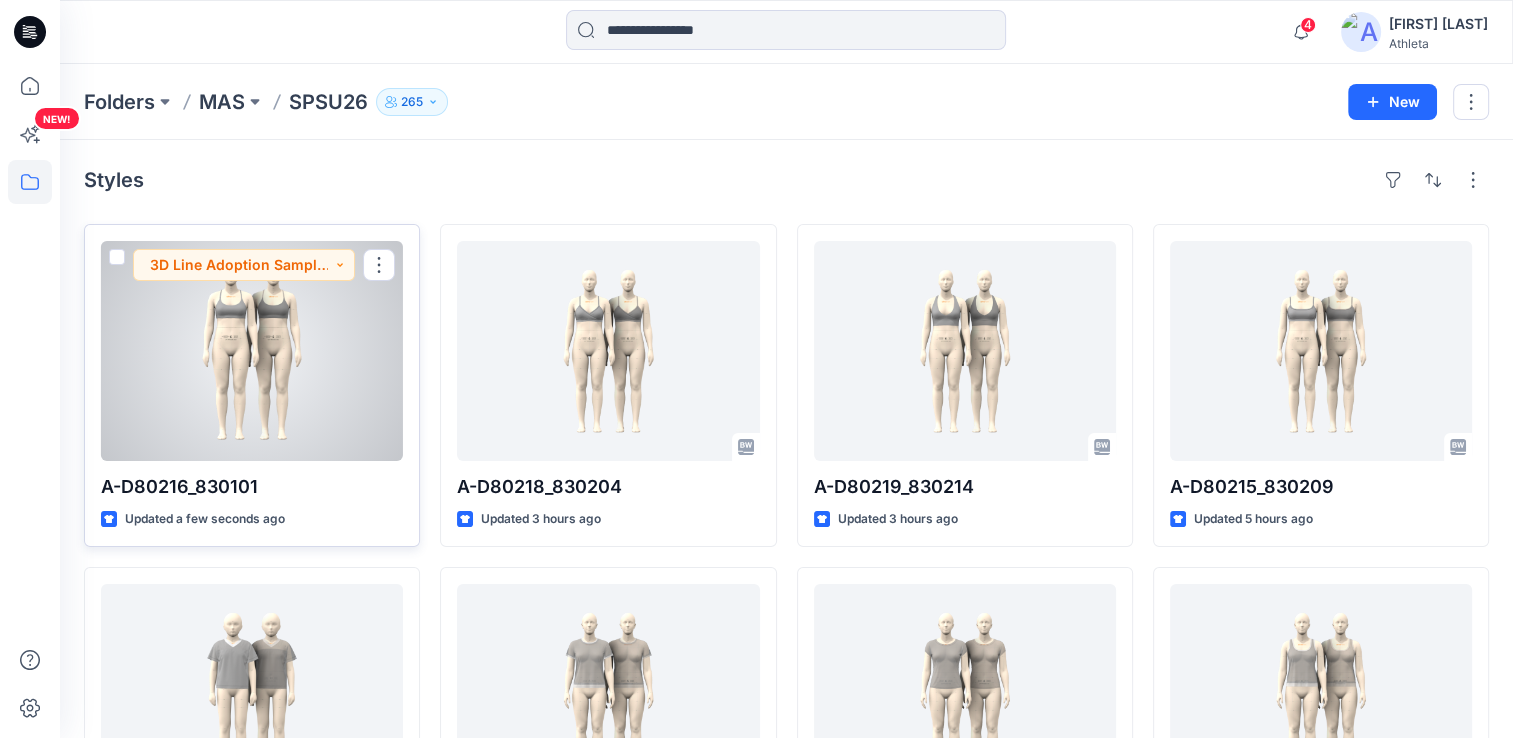 click at bounding box center [252, 351] 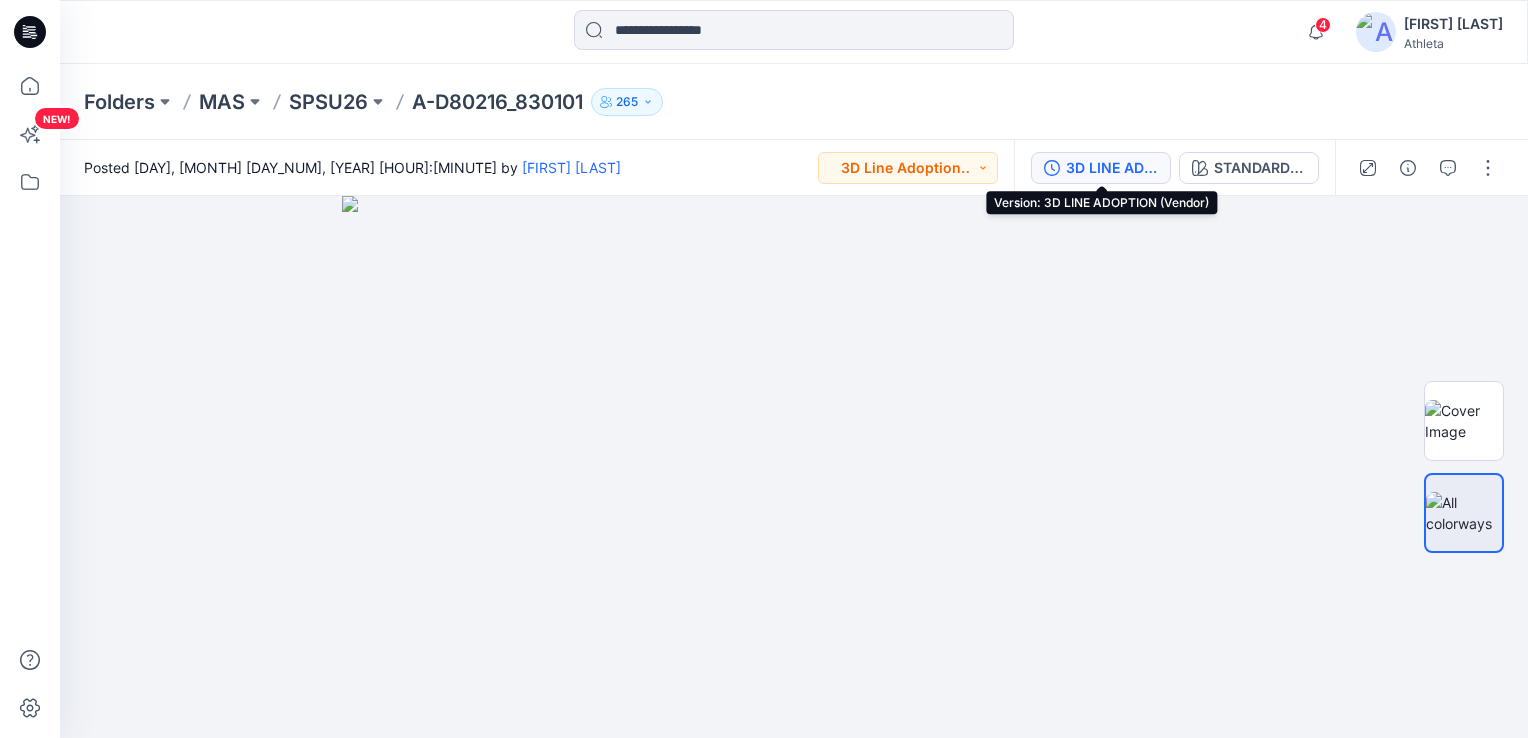 click on "3D LINE ADOPTION (Vendor)" at bounding box center (1112, 168) 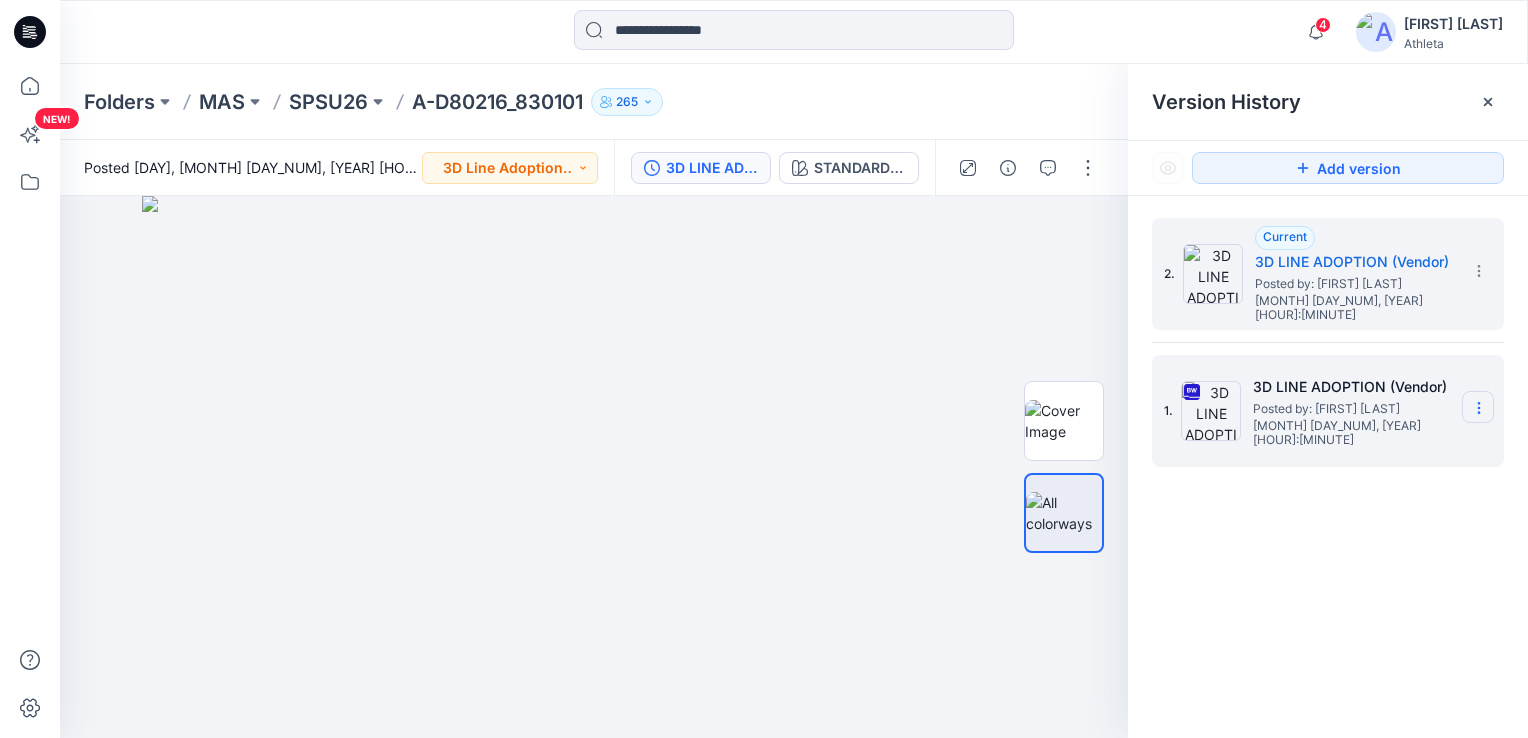 click 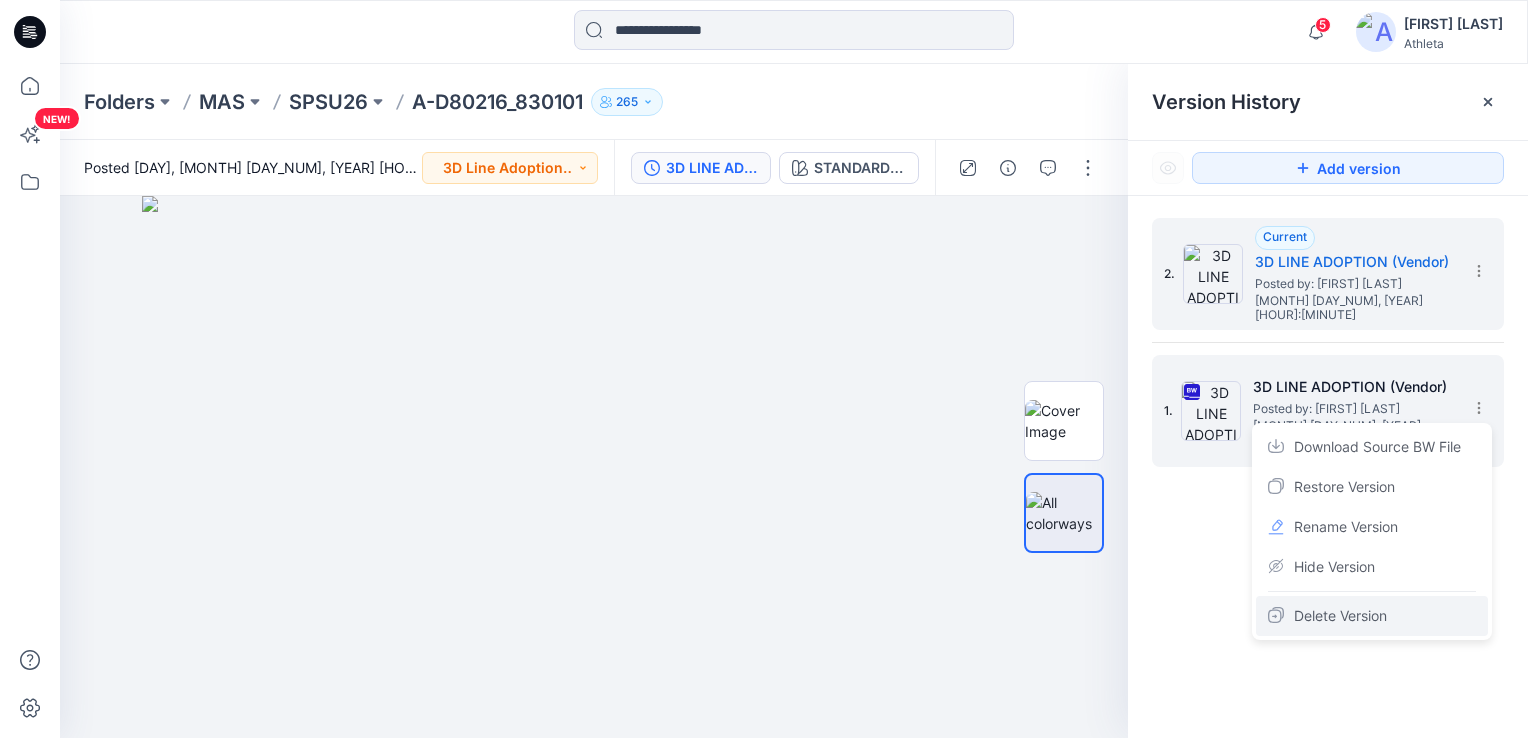 click on "Delete Version" at bounding box center [1372, 616] 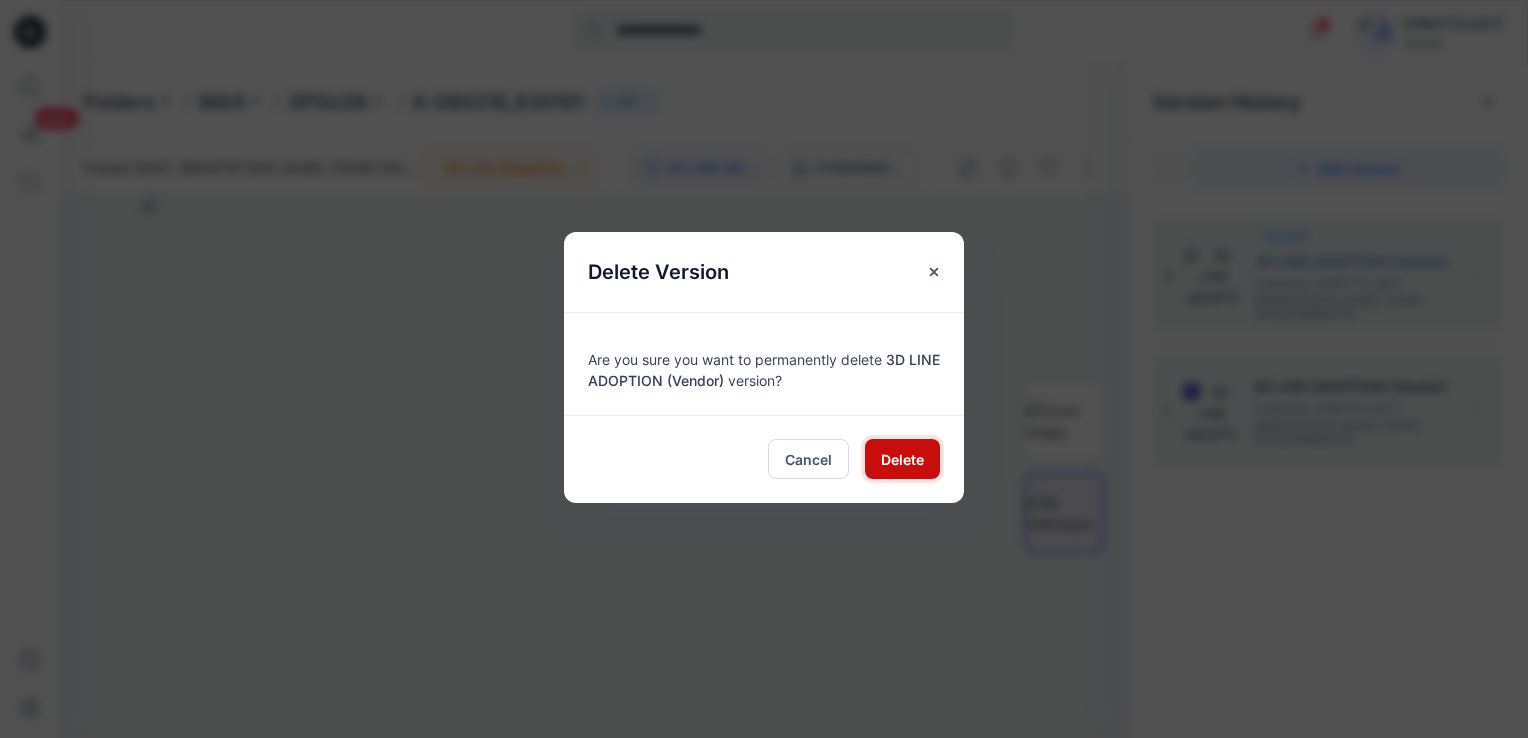 click on "Delete" at bounding box center (902, 459) 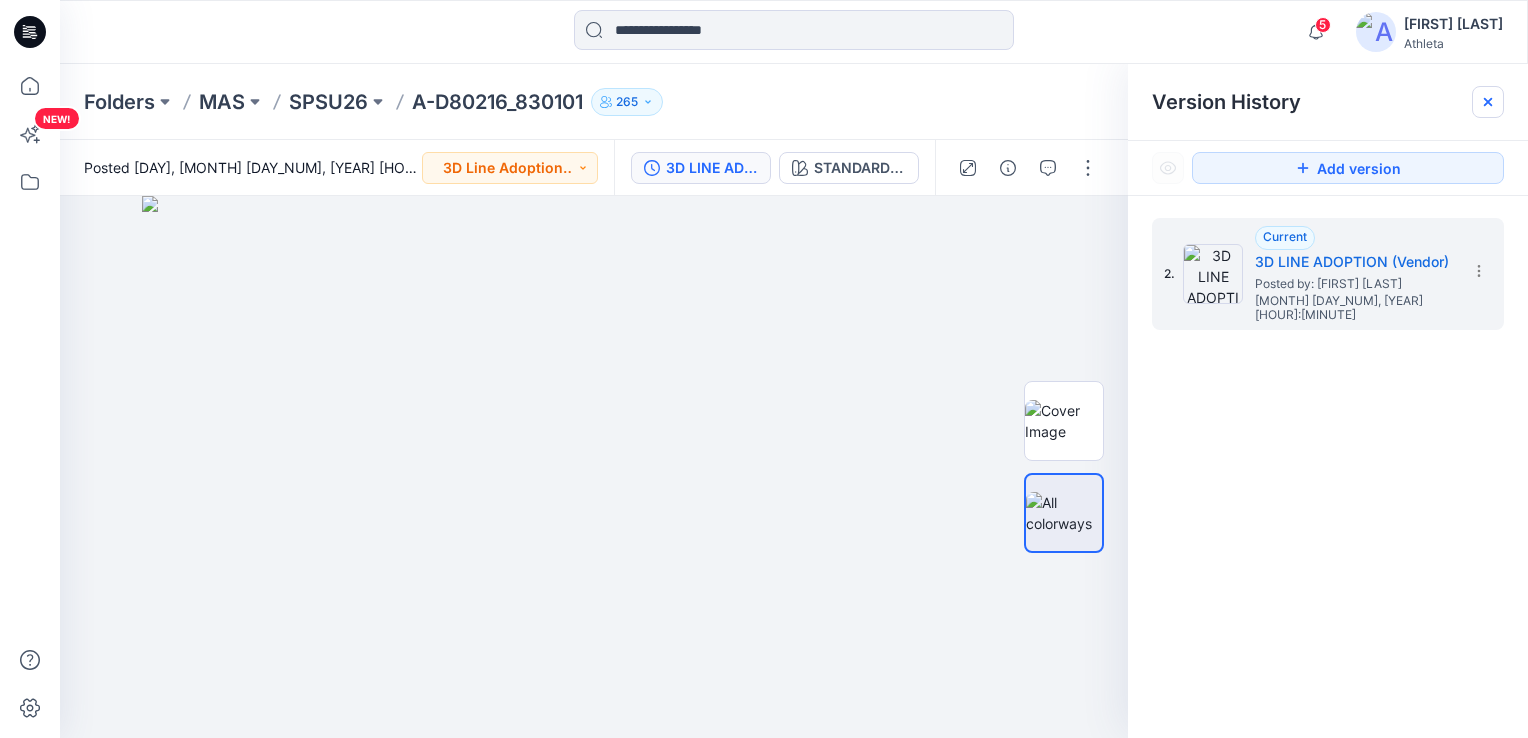 click 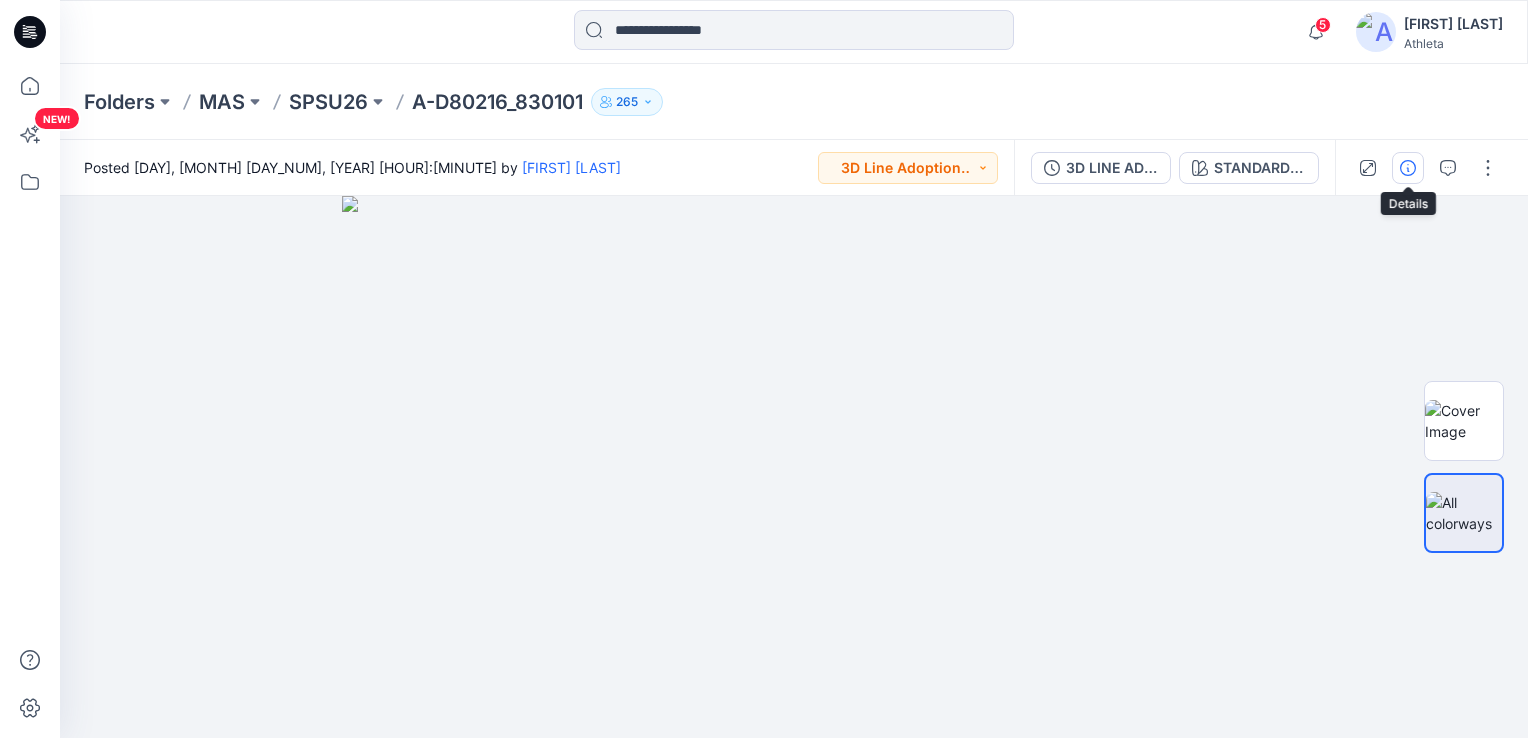 click 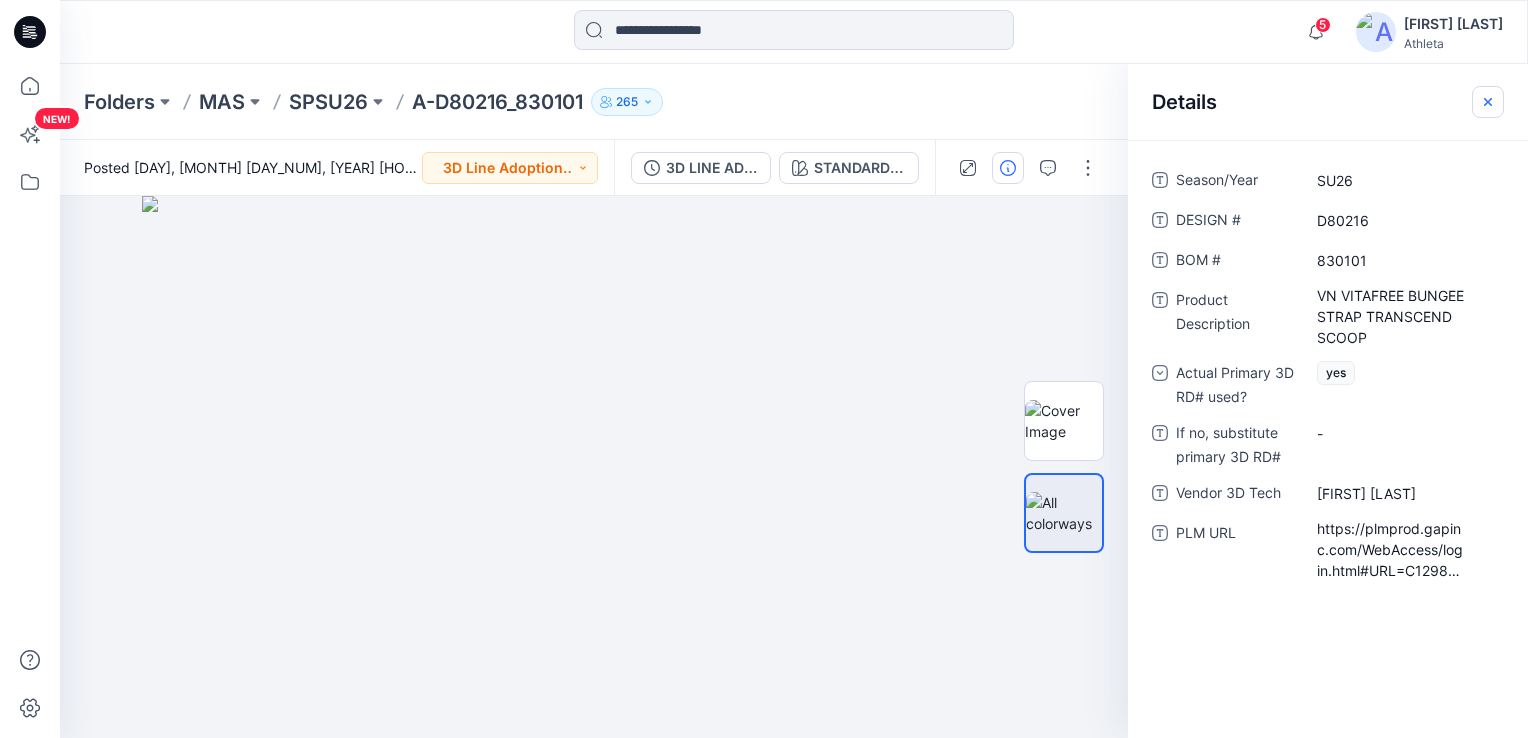 click 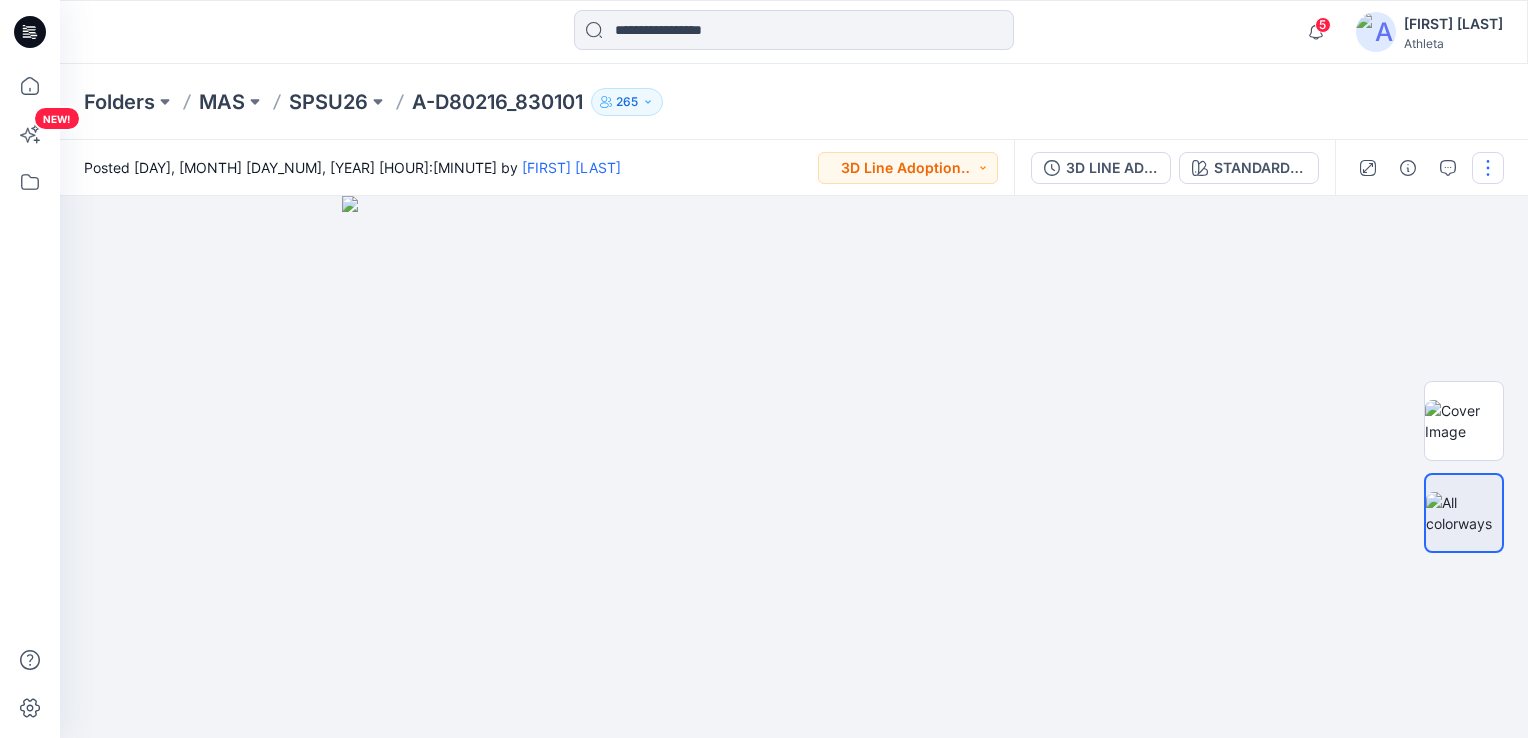 click at bounding box center (1488, 168) 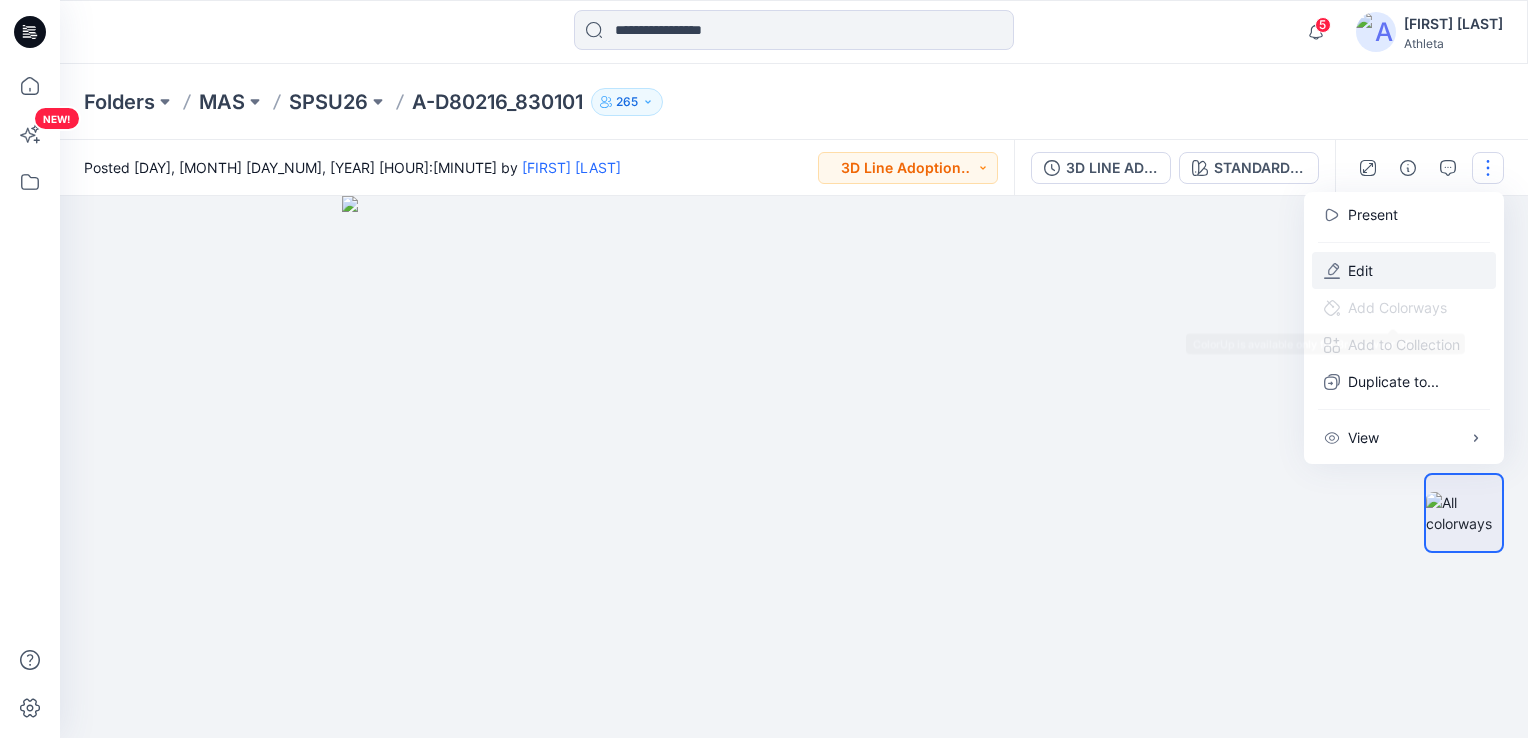 click on "Edit" at bounding box center (1404, 270) 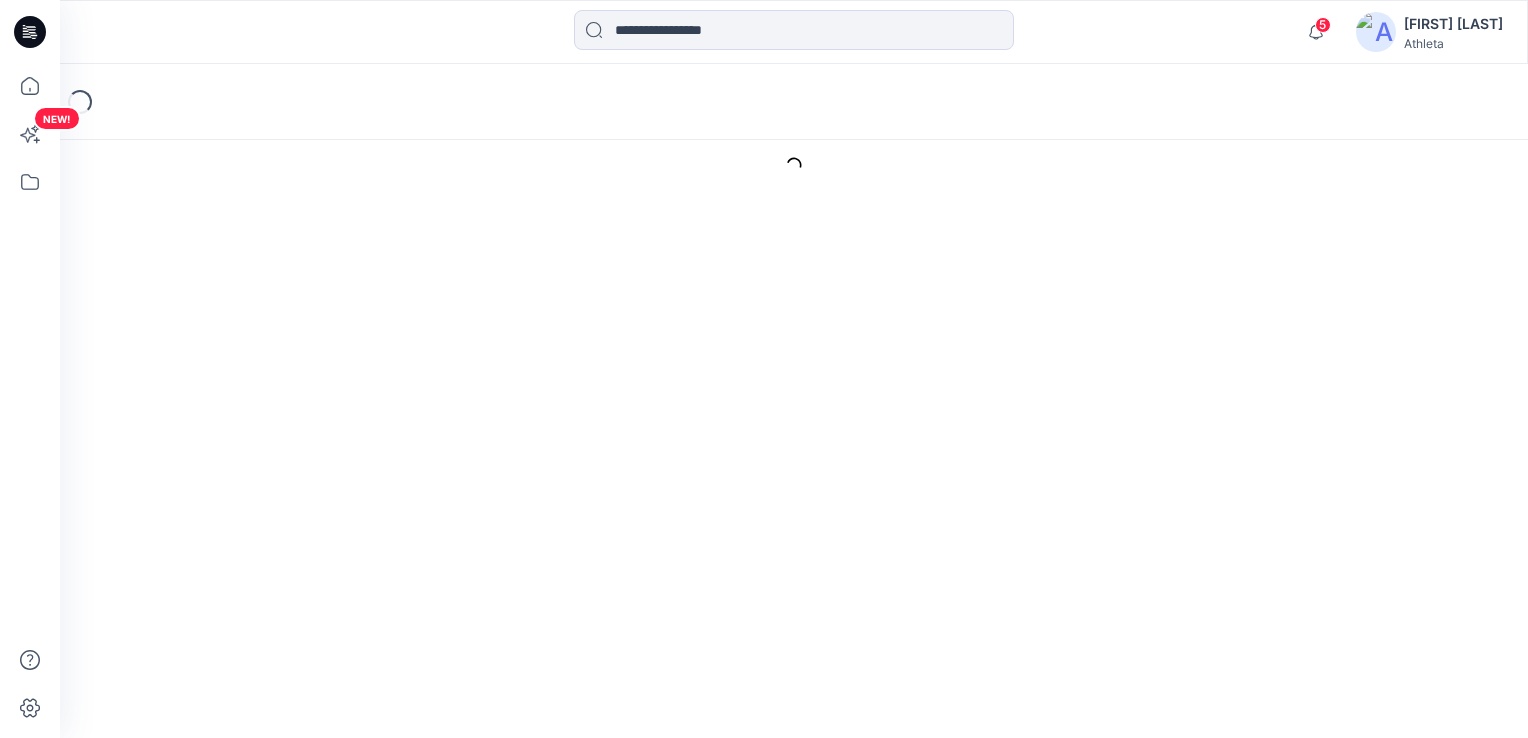scroll, scrollTop: 0, scrollLeft: 0, axis: both 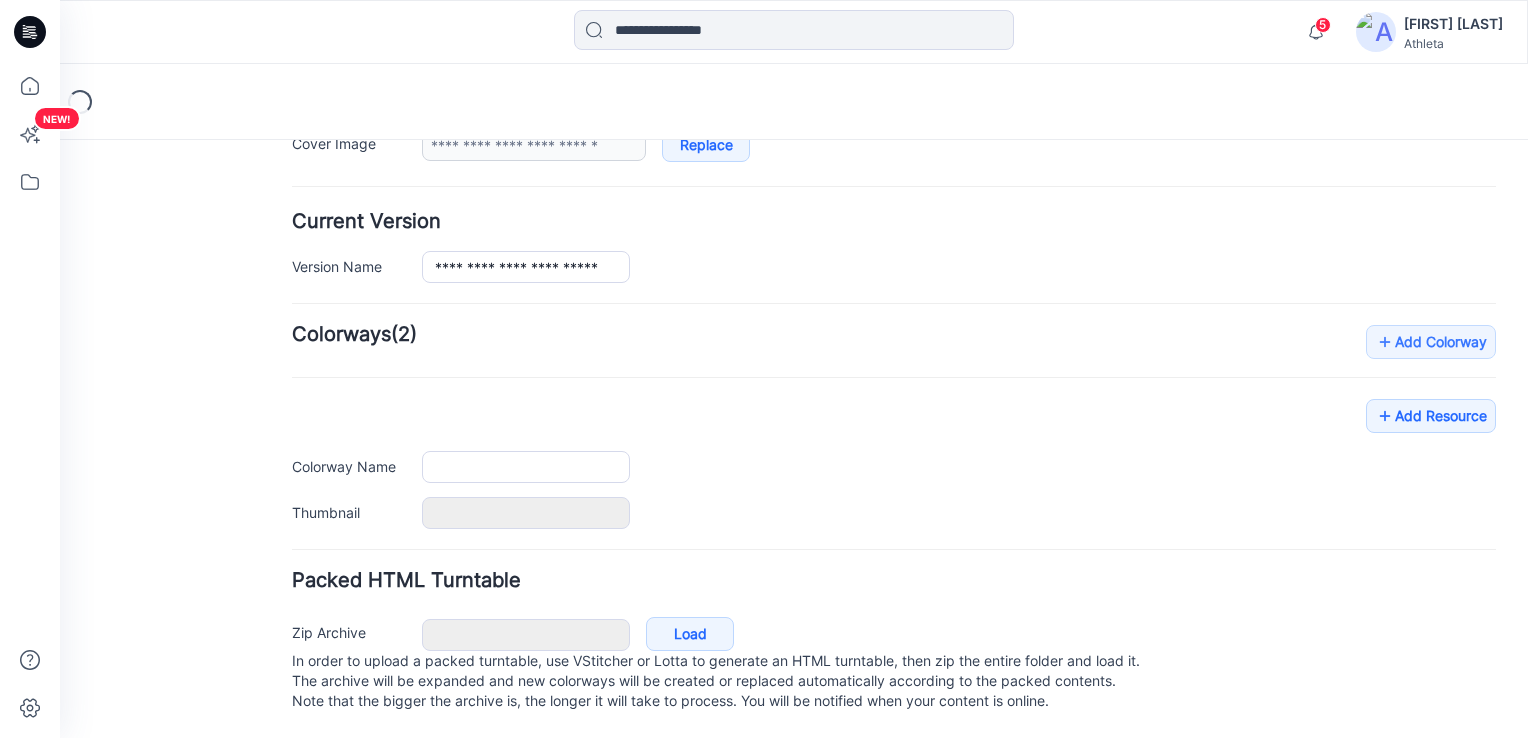 type on "**********" 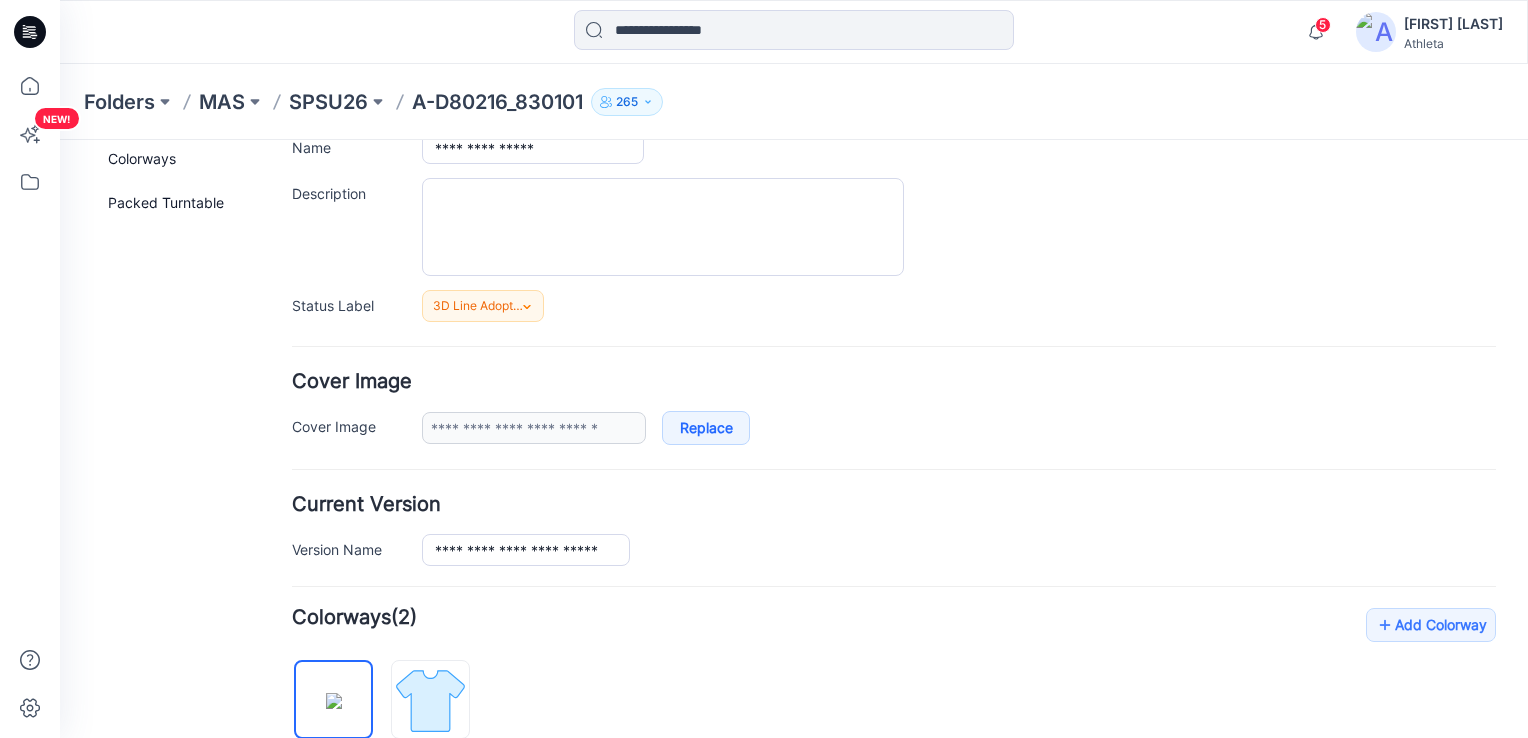 scroll, scrollTop: 657, scrollLeft: 0, axis: vertical 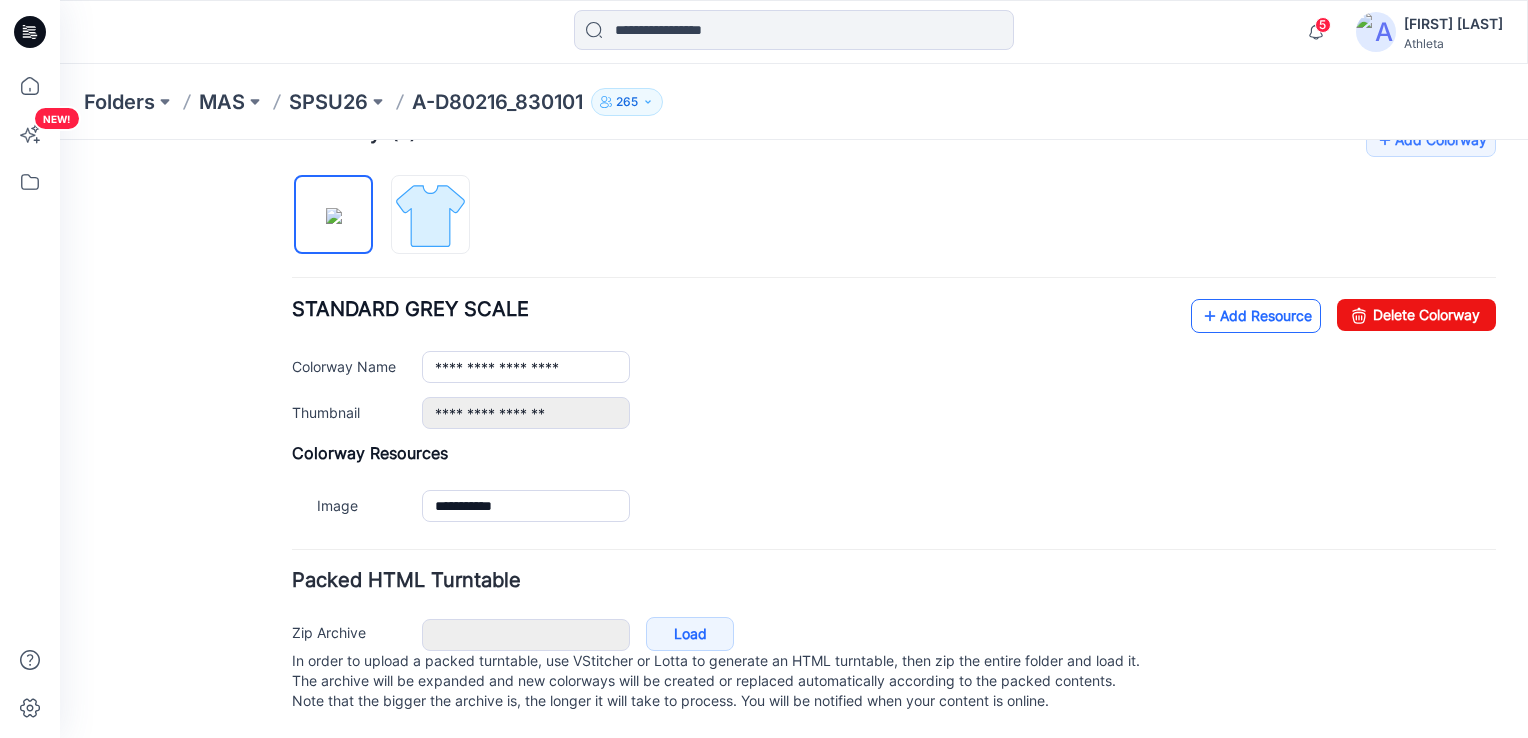 click at bounding box center [1210, 316] 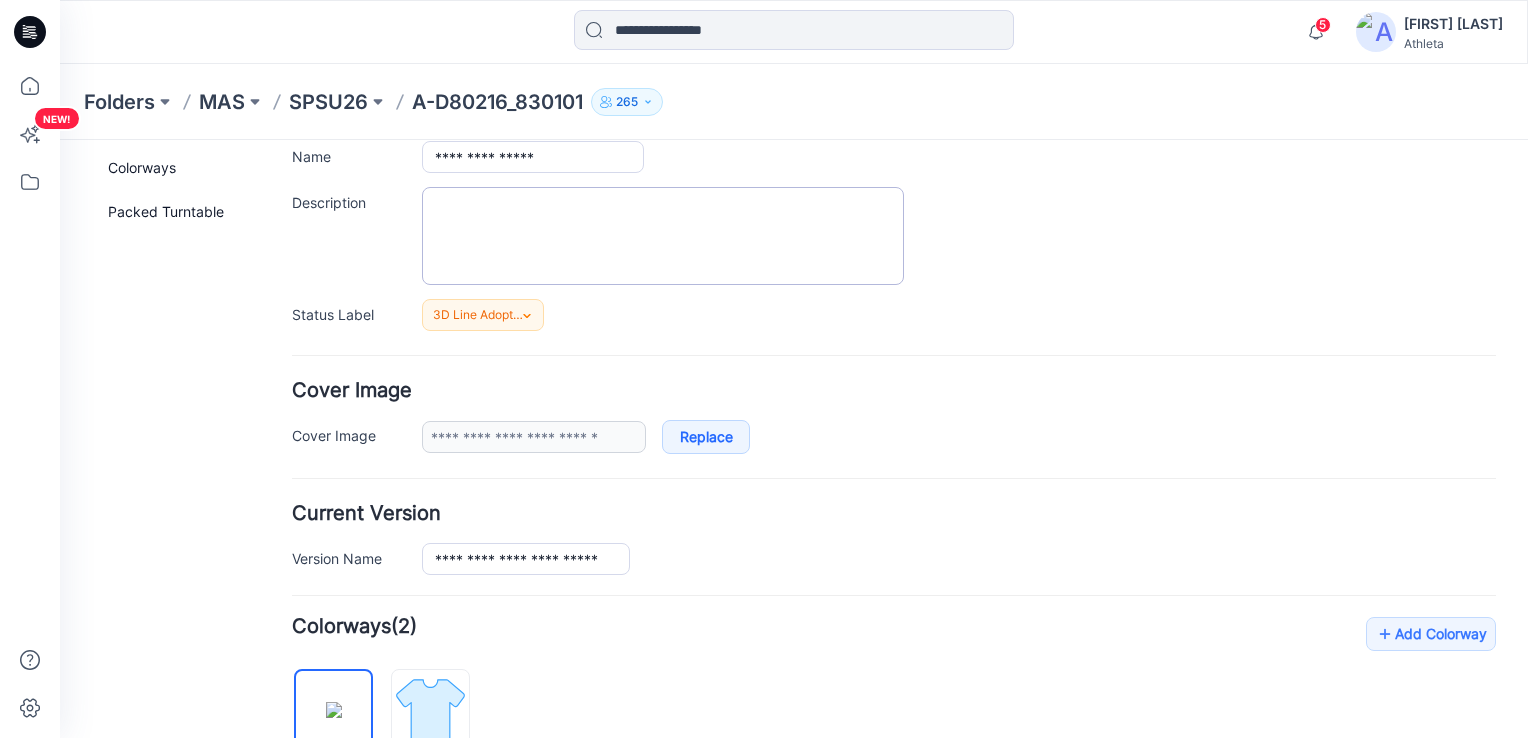 scroll, scrollTop: 0, scrollLeft: 0, axis: both 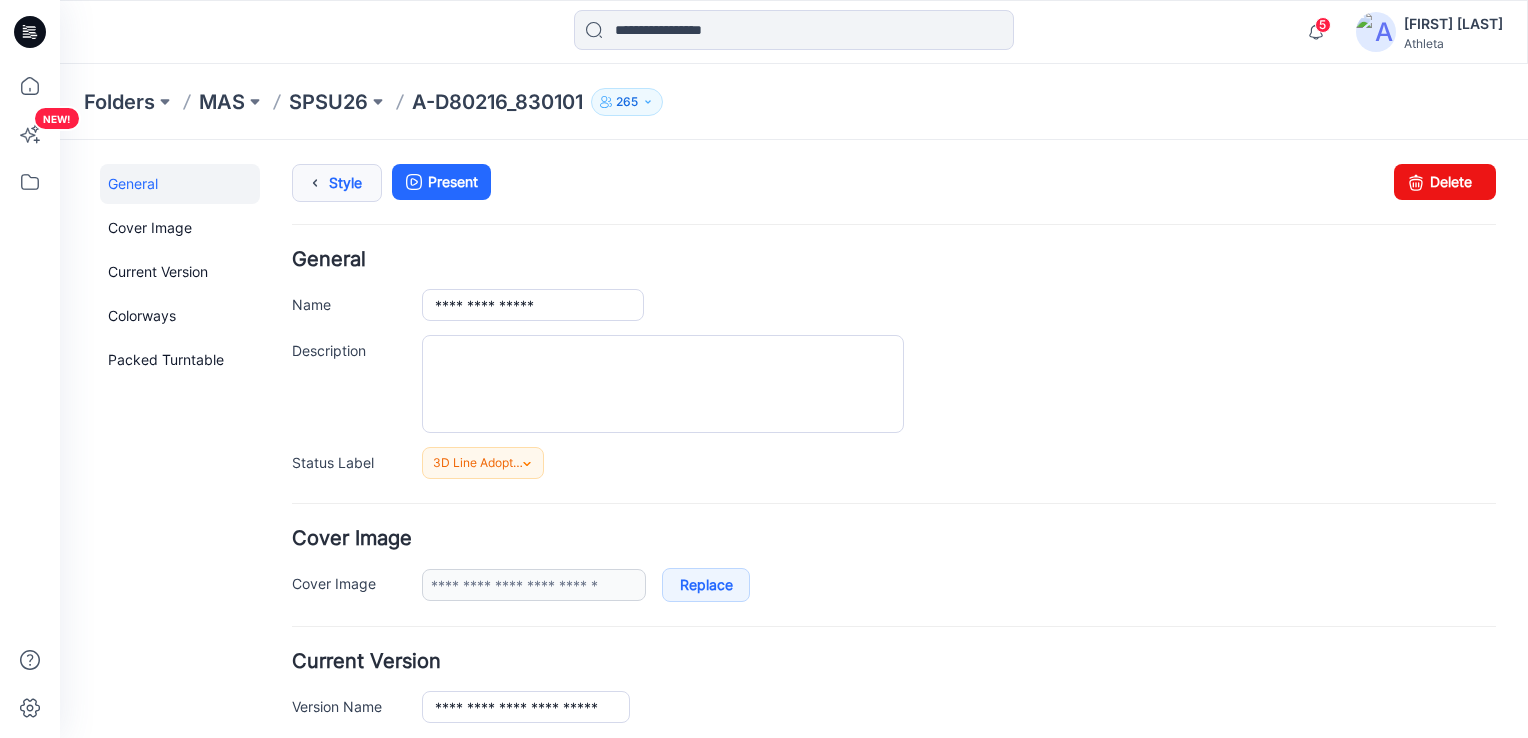 click on "Style" at bounding box center (337, 183) 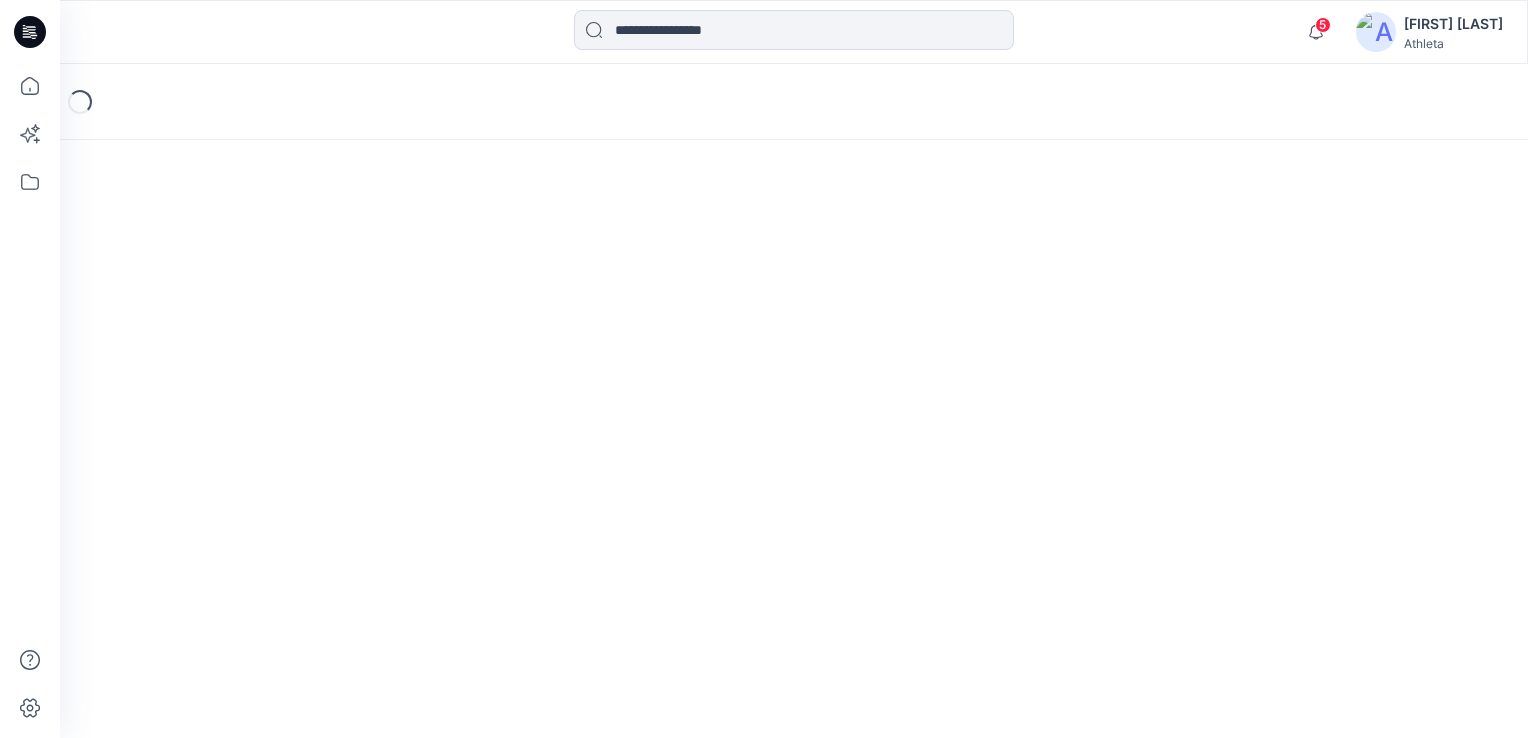 scroll, scrollTop: 0, scrollLeft: 0, axis: both 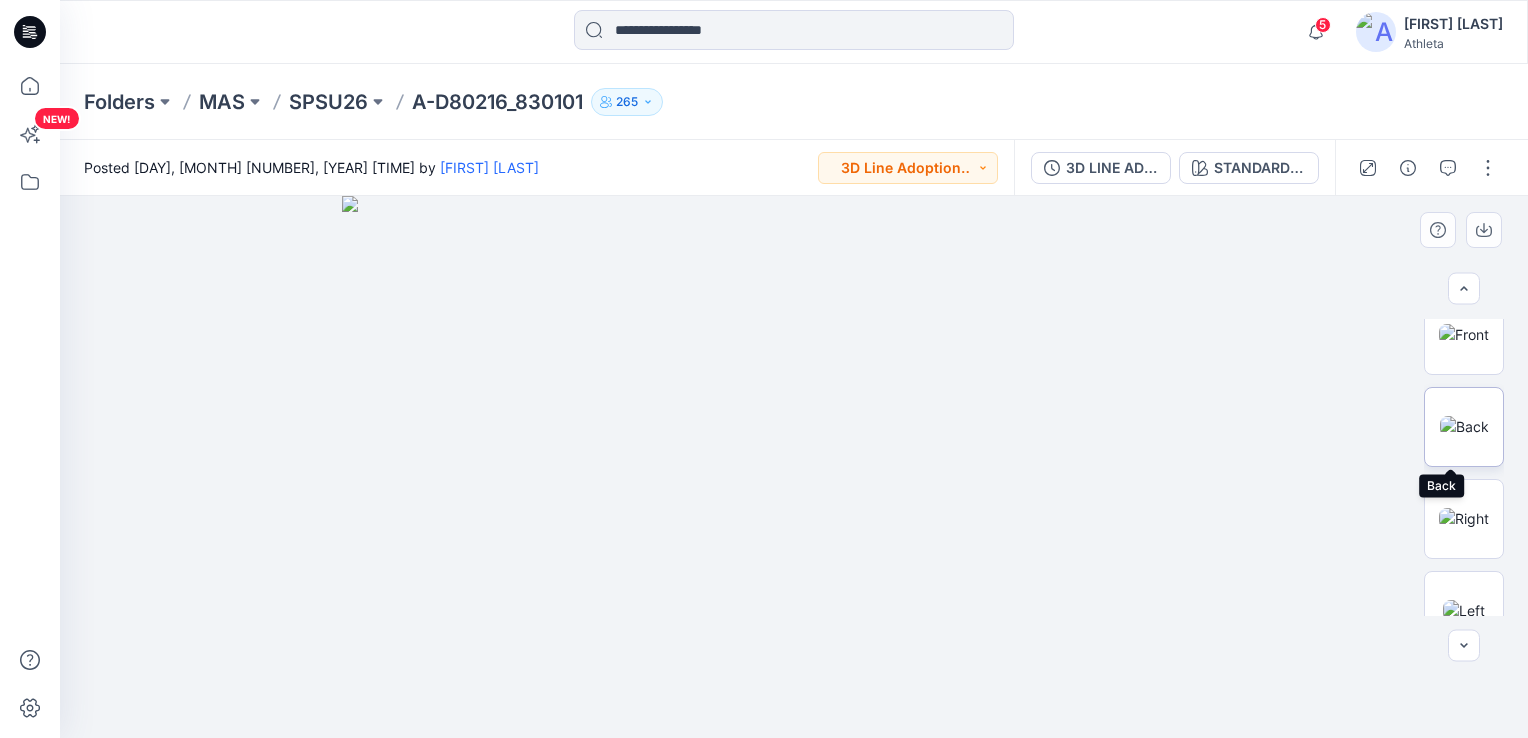 click at bounding box center [1464, 426] 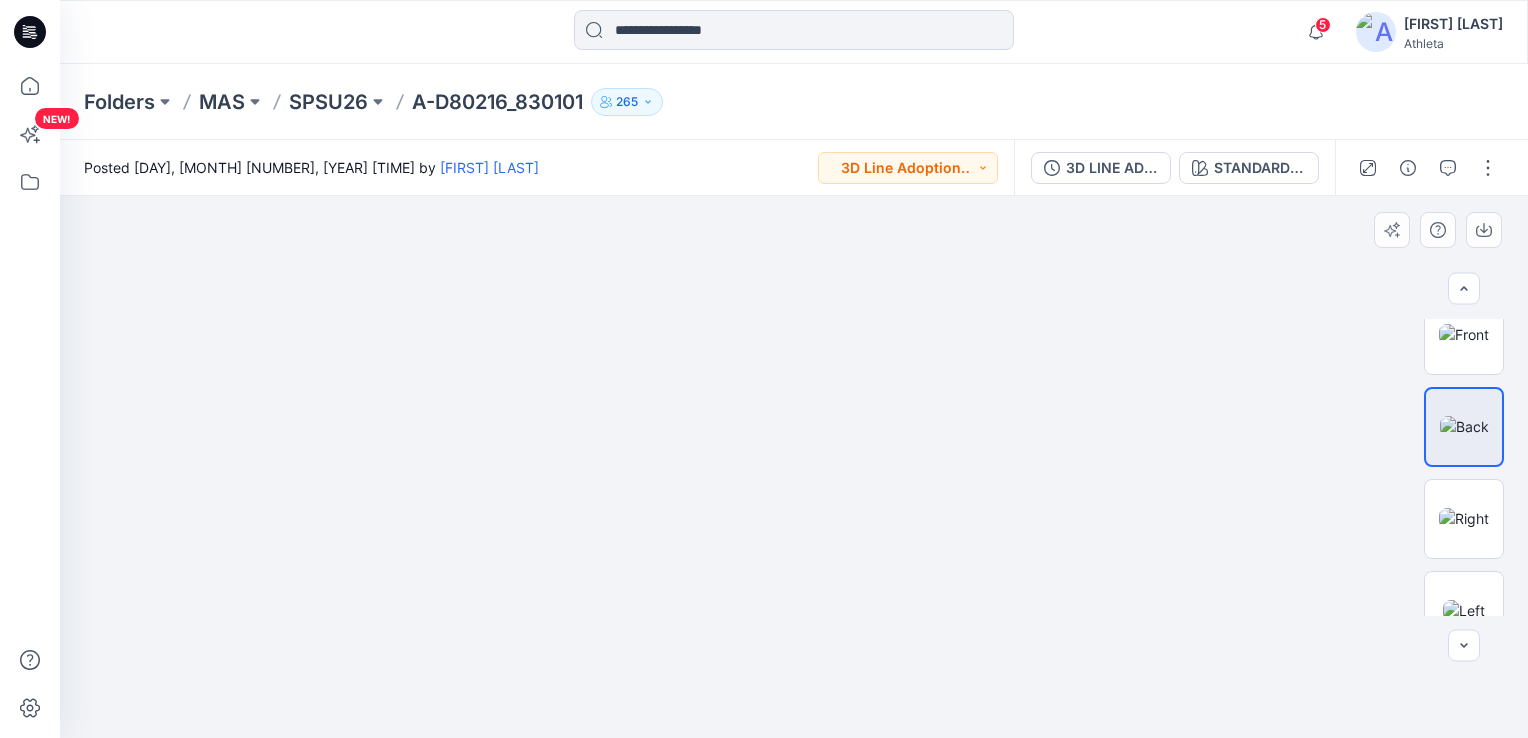 drag, startPoint x: 764, startPoint y: 384, endPoint x: 757, endPoint y: 458, distance: 74.330345 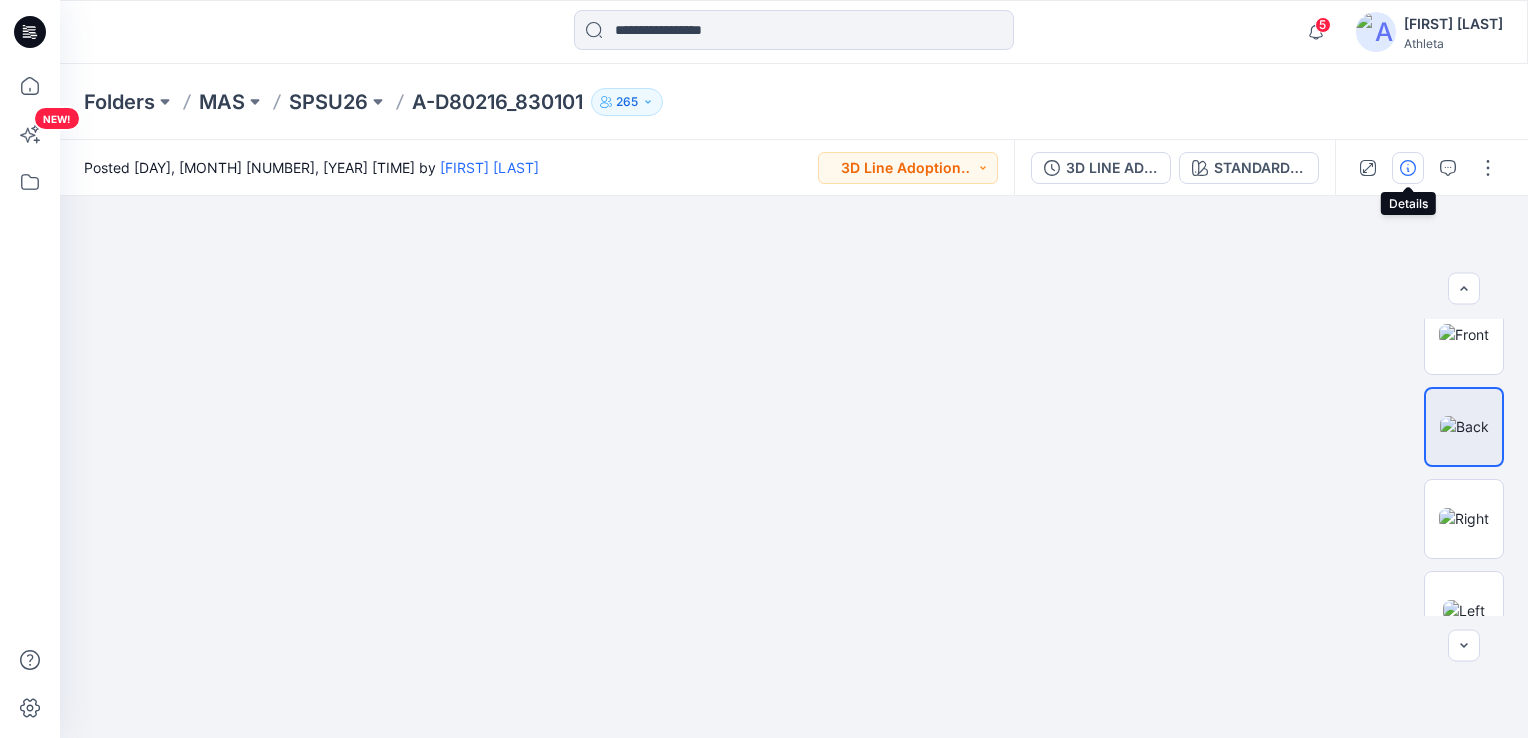 click at bounding box center (1408, 168) 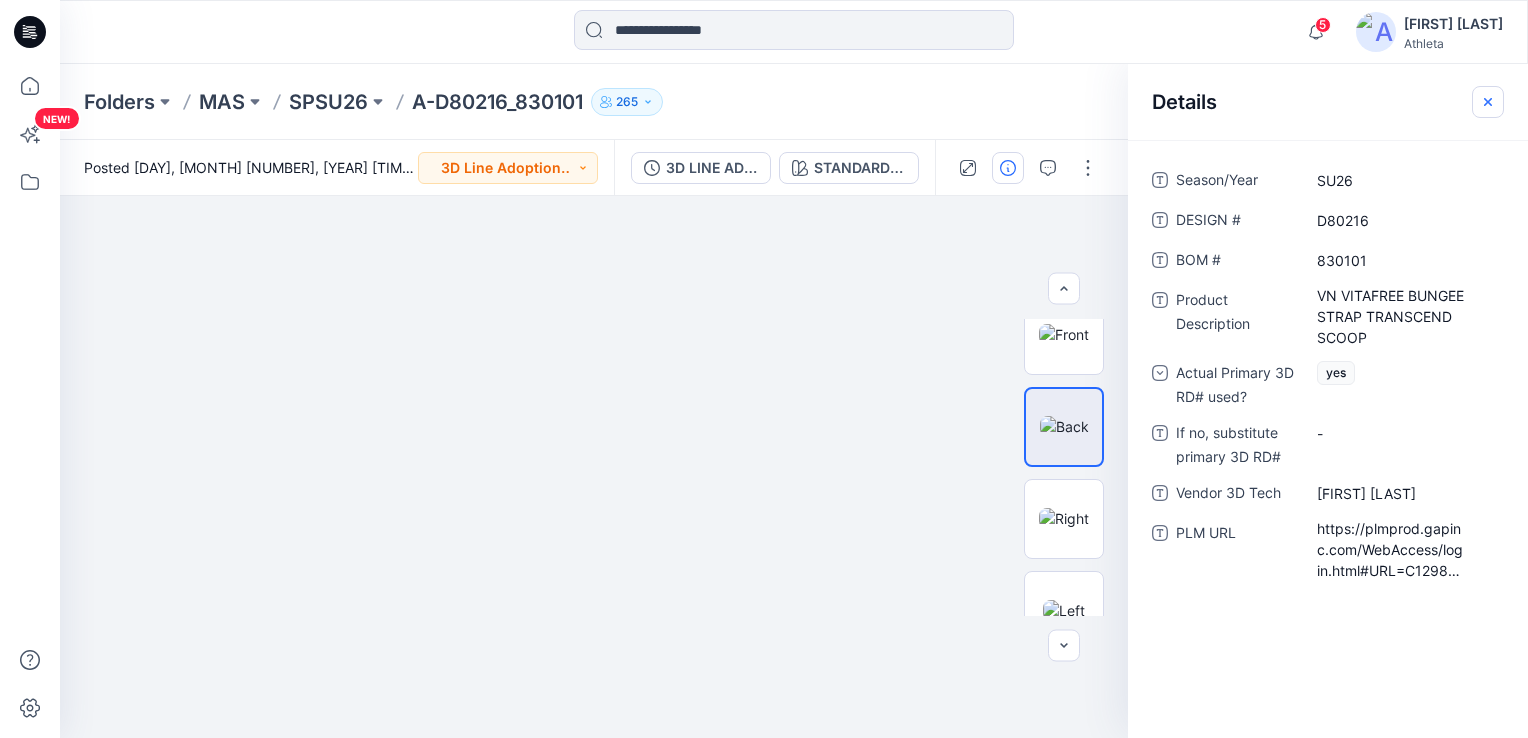 click 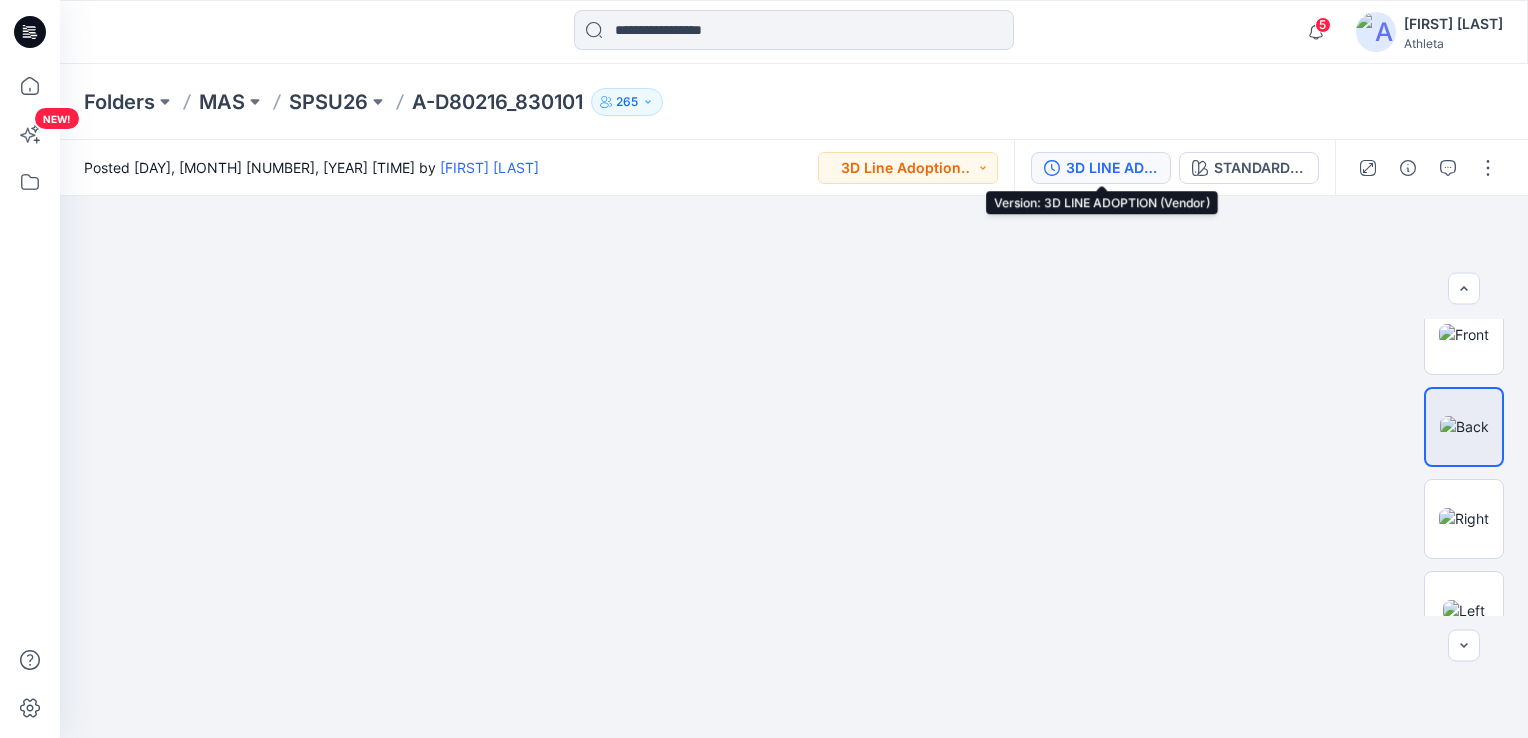 click on "3D LINE ADOPTION (Vendor)" at bounding box center (1101, 168) 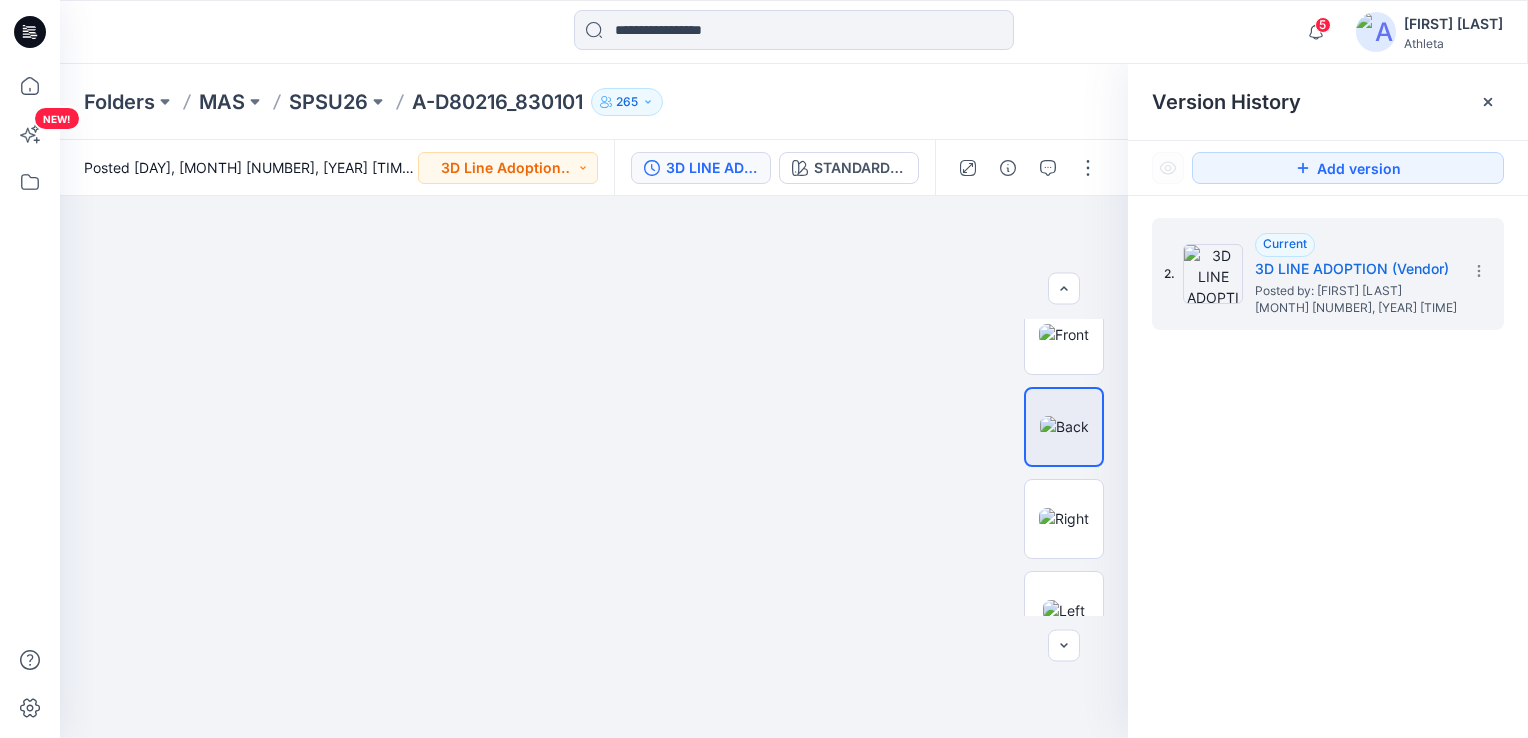 click on "2.   Current 3D LINE ADOPTION (Vendor) Posted by: [FIRST] [LAST] [MONTH] [NUMBER], [YEAR] [TIME]" at bounding box center (1328, 481) 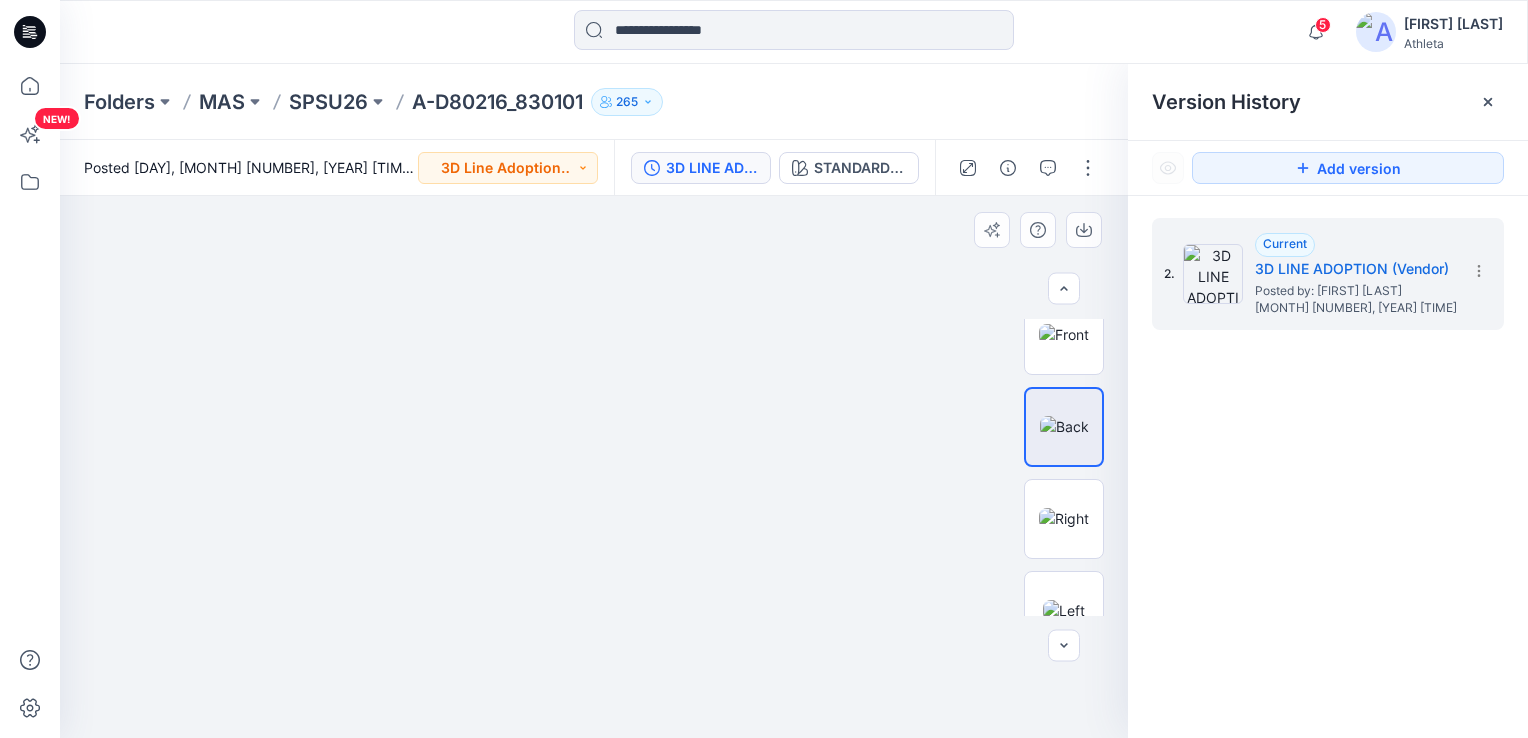click at bounding box center (594, 467) 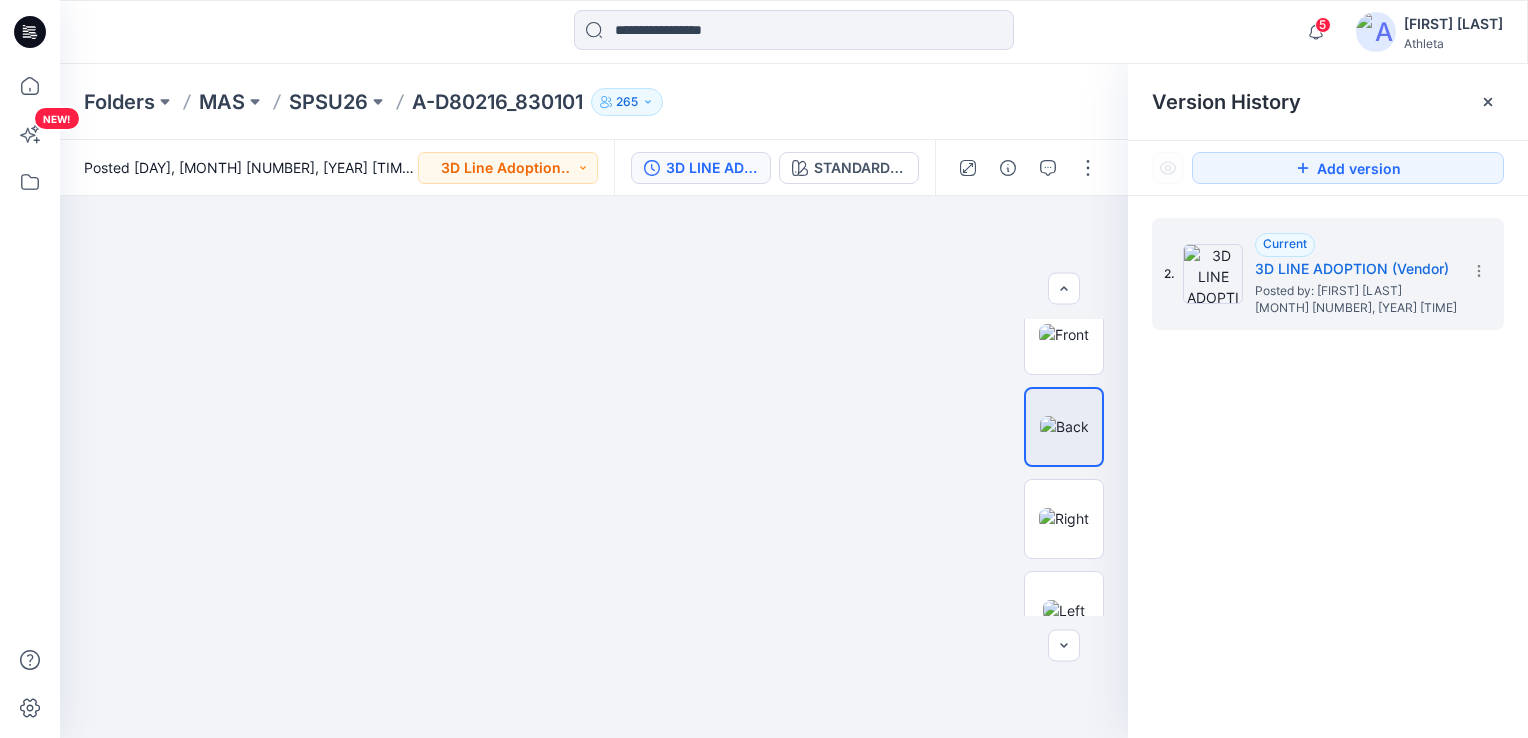 drag, startPoint x: 1493, startPoint y: 98, endPoint x: 1476, endPoint y: 104, distance: 18.027756 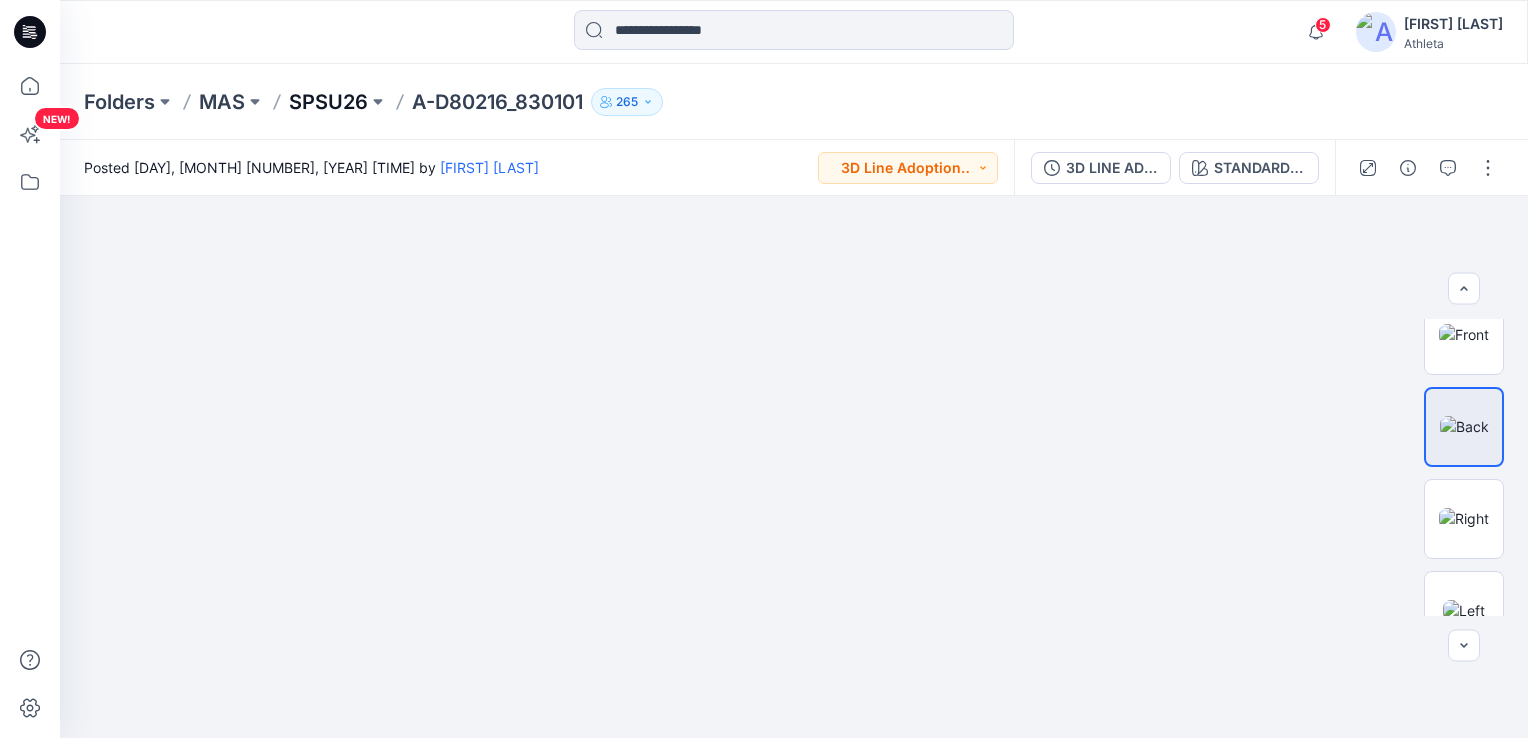 click on "SPSU26" at bounding box center [328, 102] 